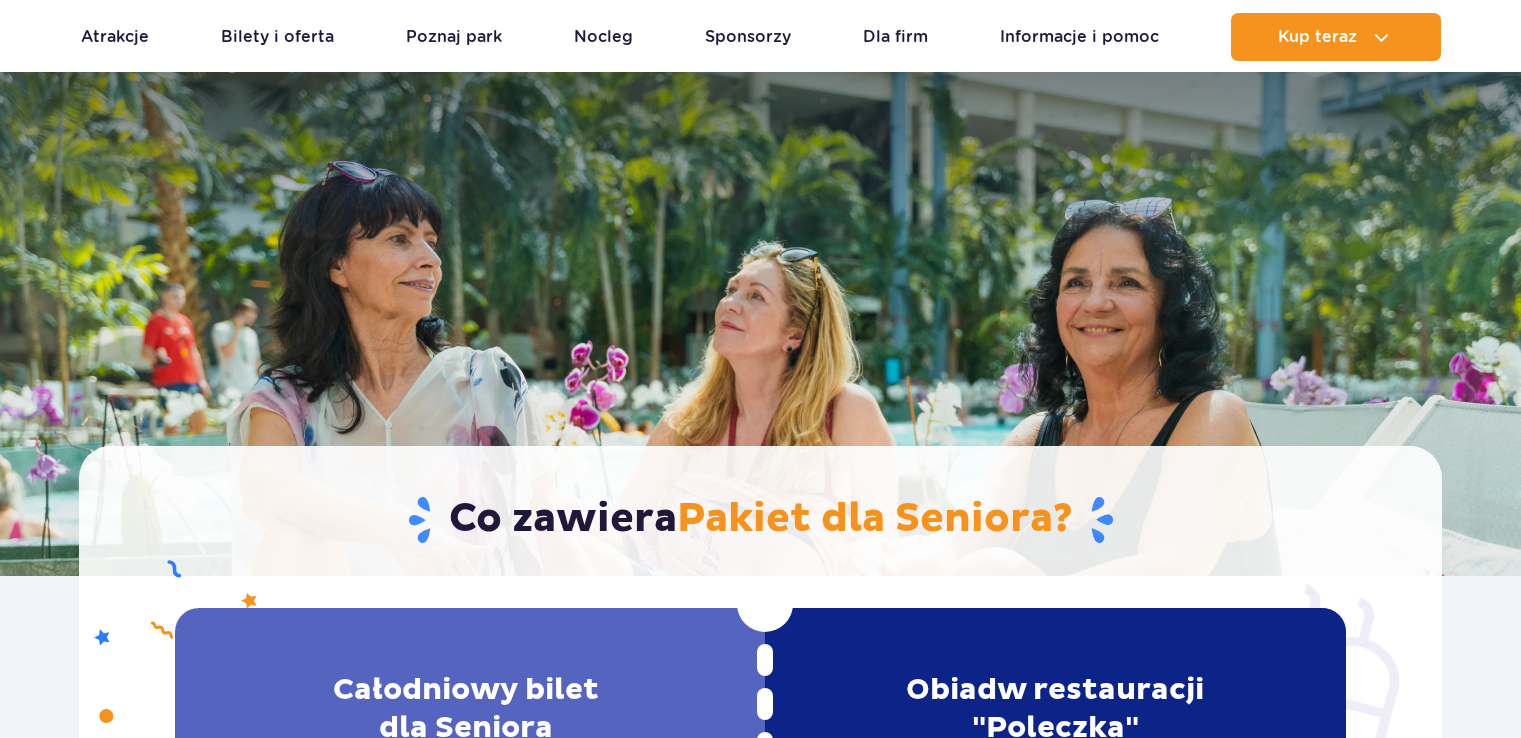 scroll, scrollTop: 300, scrollLeft: 0, axis: vertical 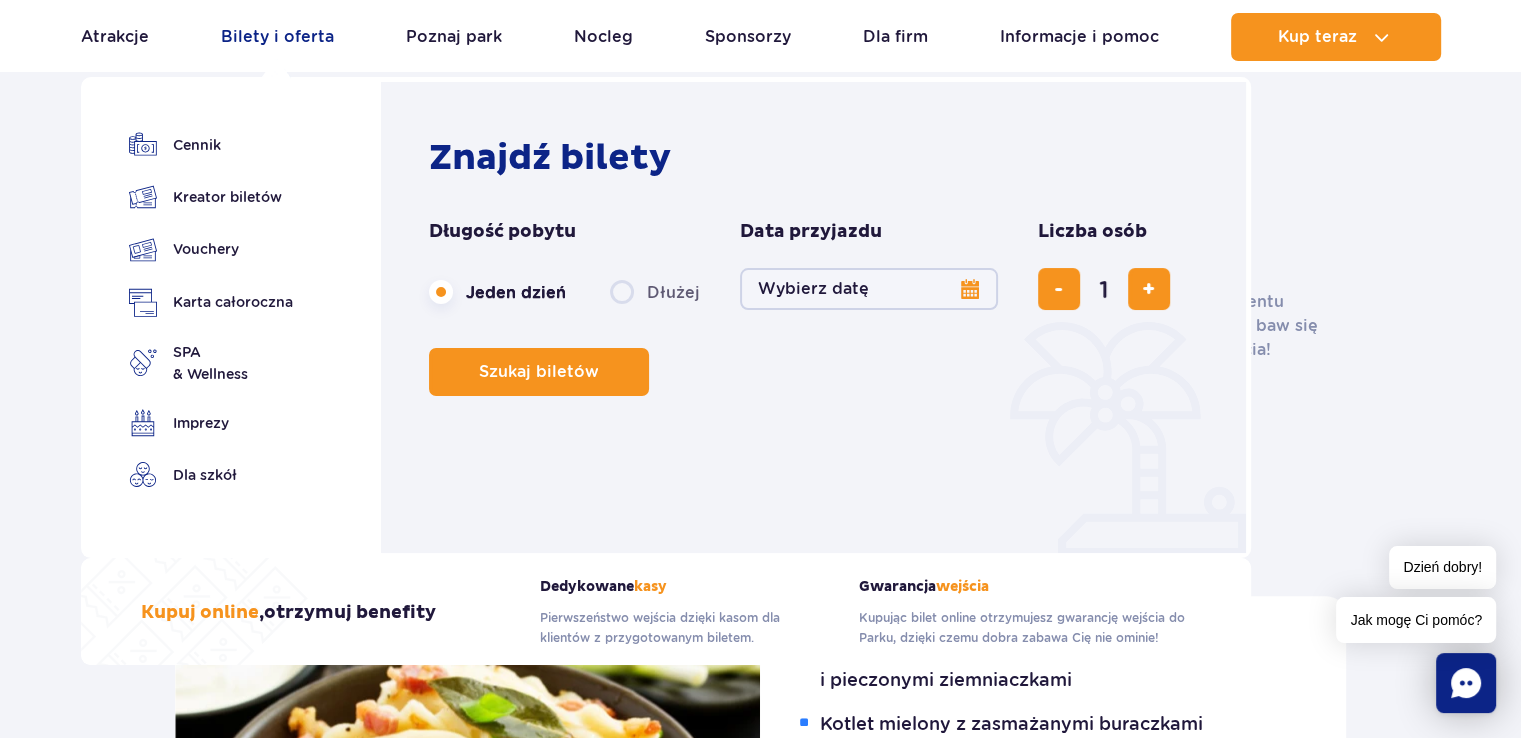 click on "Bilety i oferta" at bounding box center (277, 37) 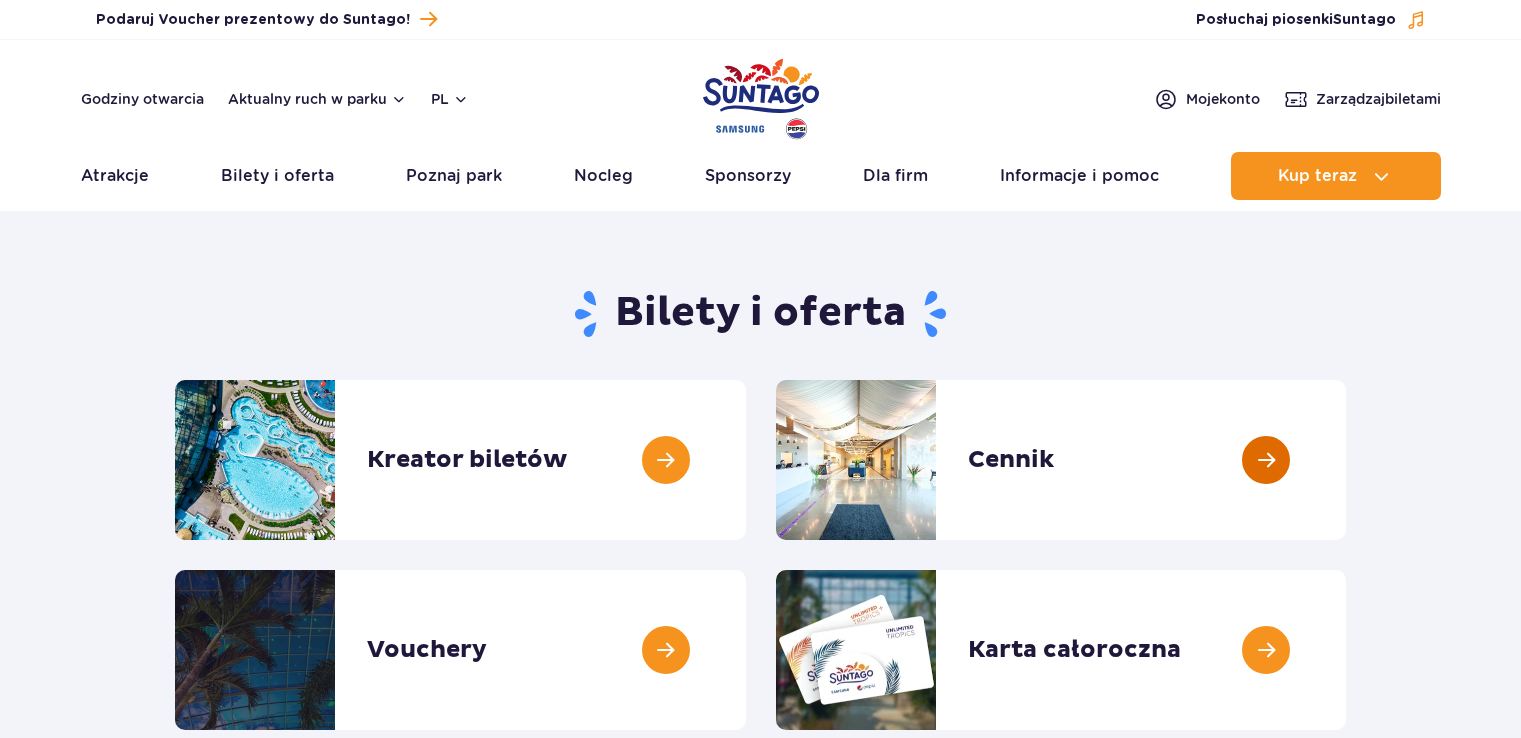 scroll, scrollTop: 0, scrollLeft: 0, axis: both 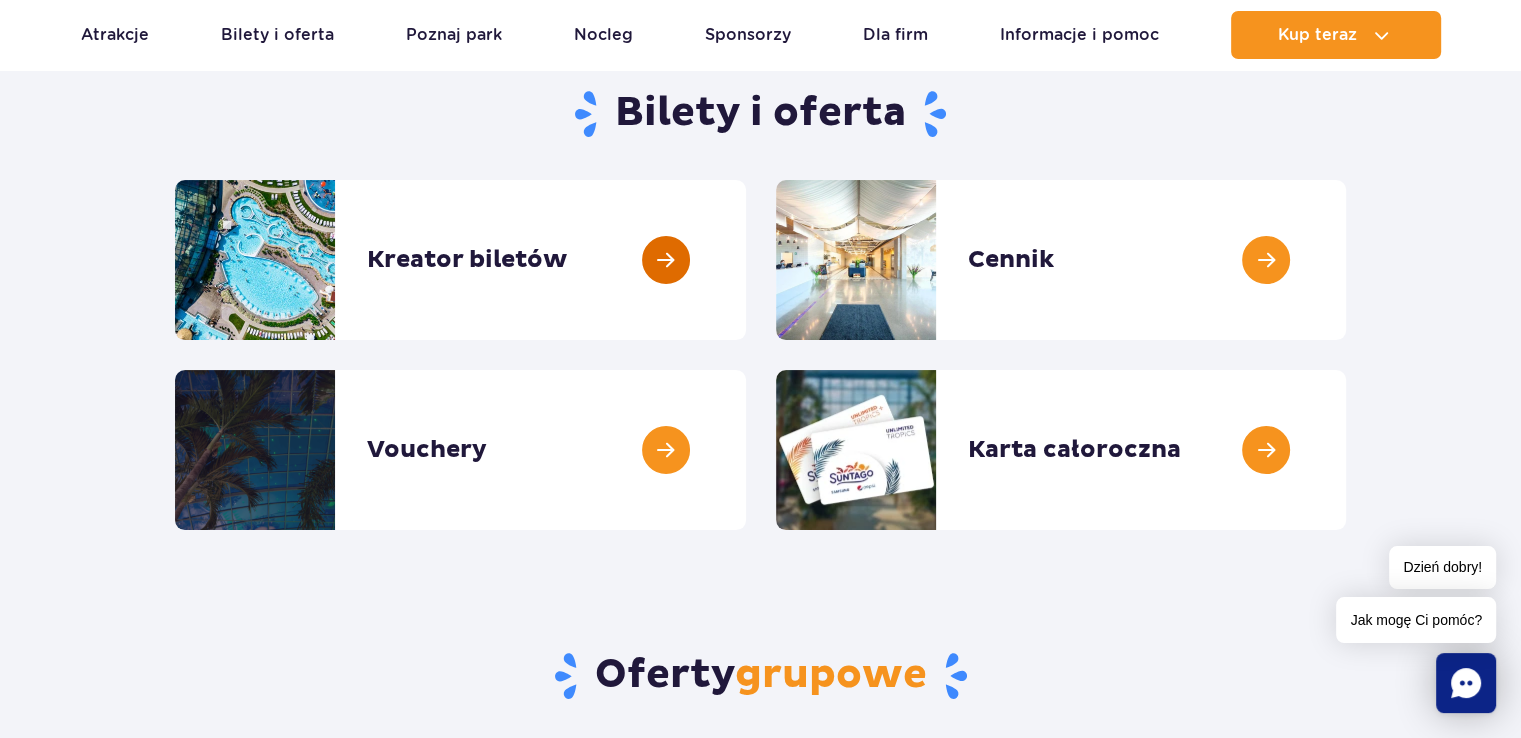 click at bounding box center (746, 260) 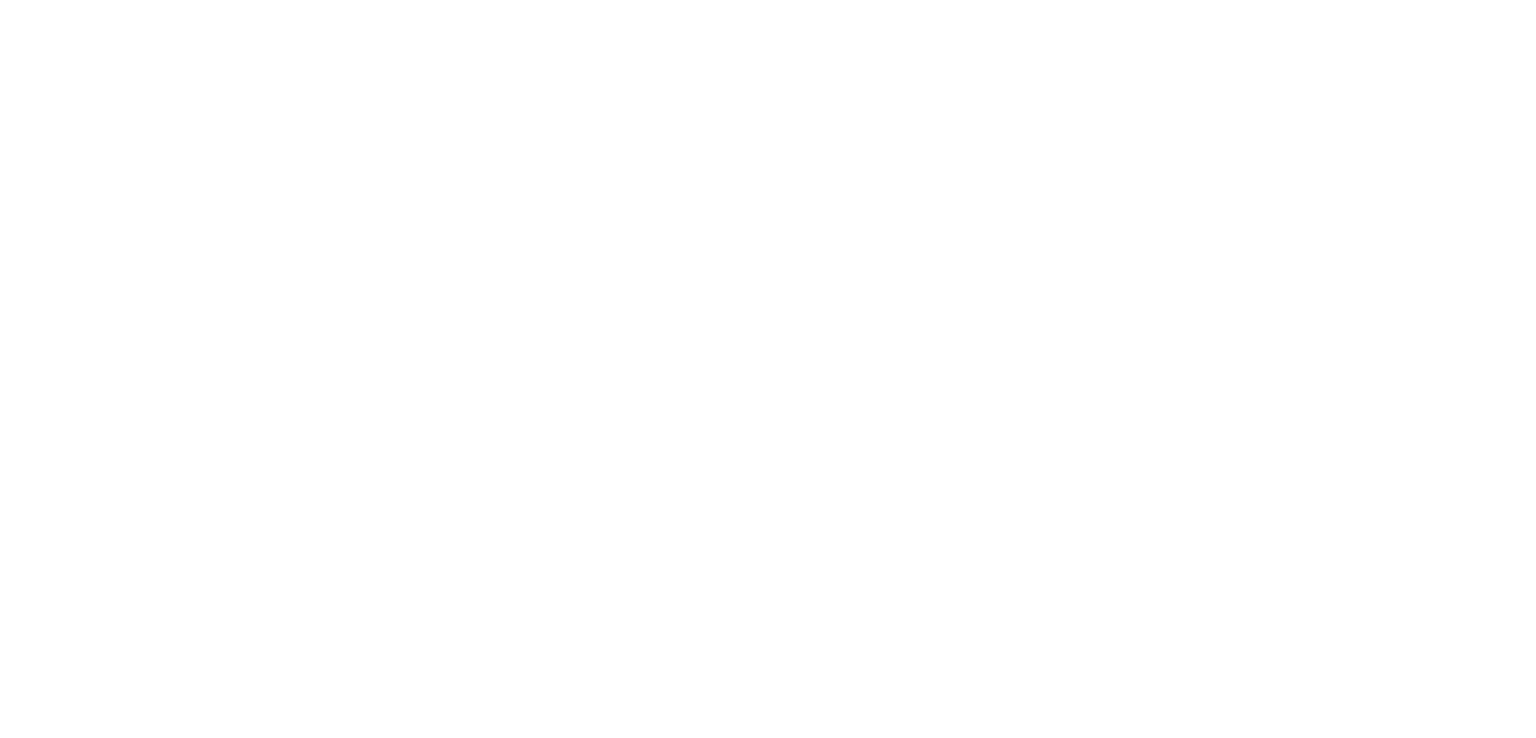 scroll, scrollTop: 0, scrollLeft: 0, axis: both 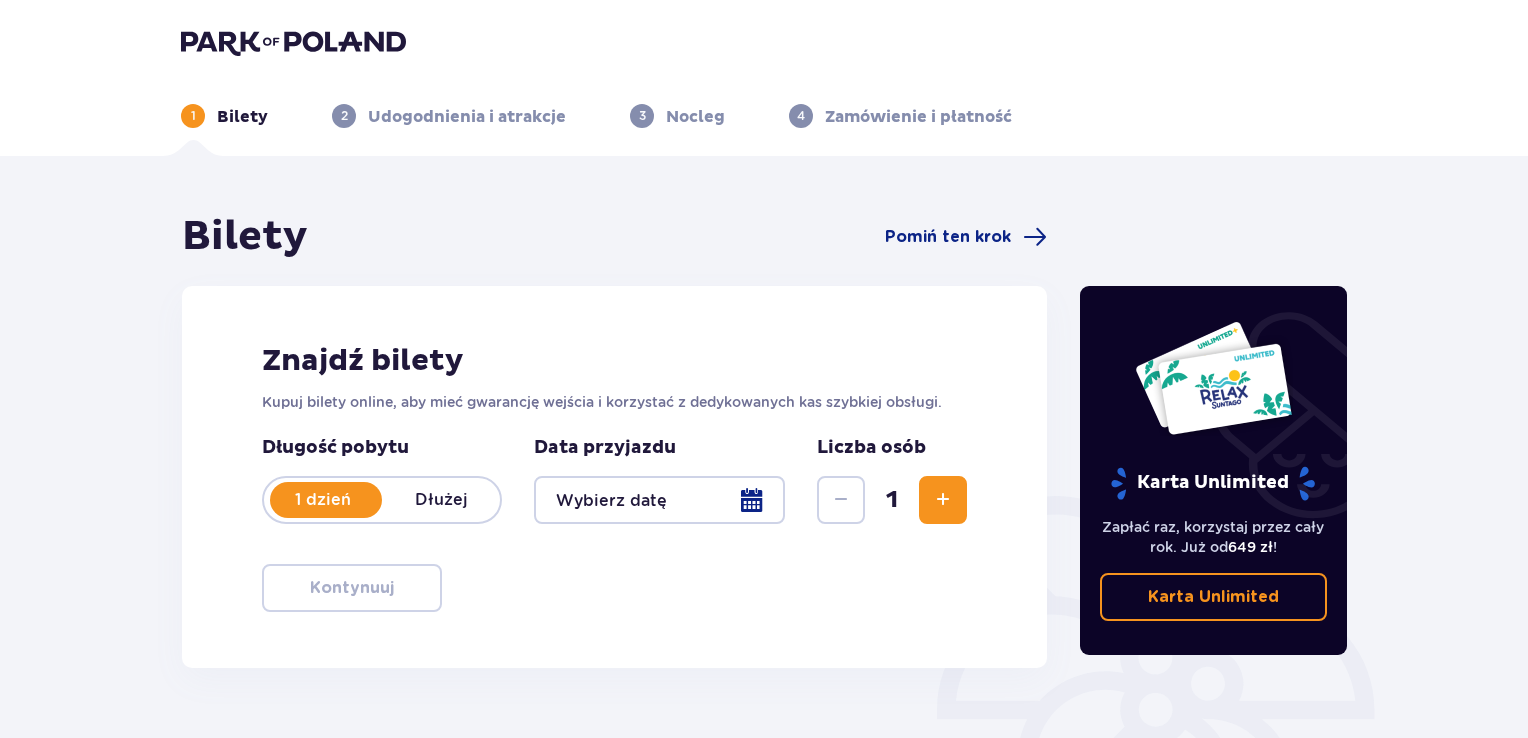 click at bounding box center (659, 500) 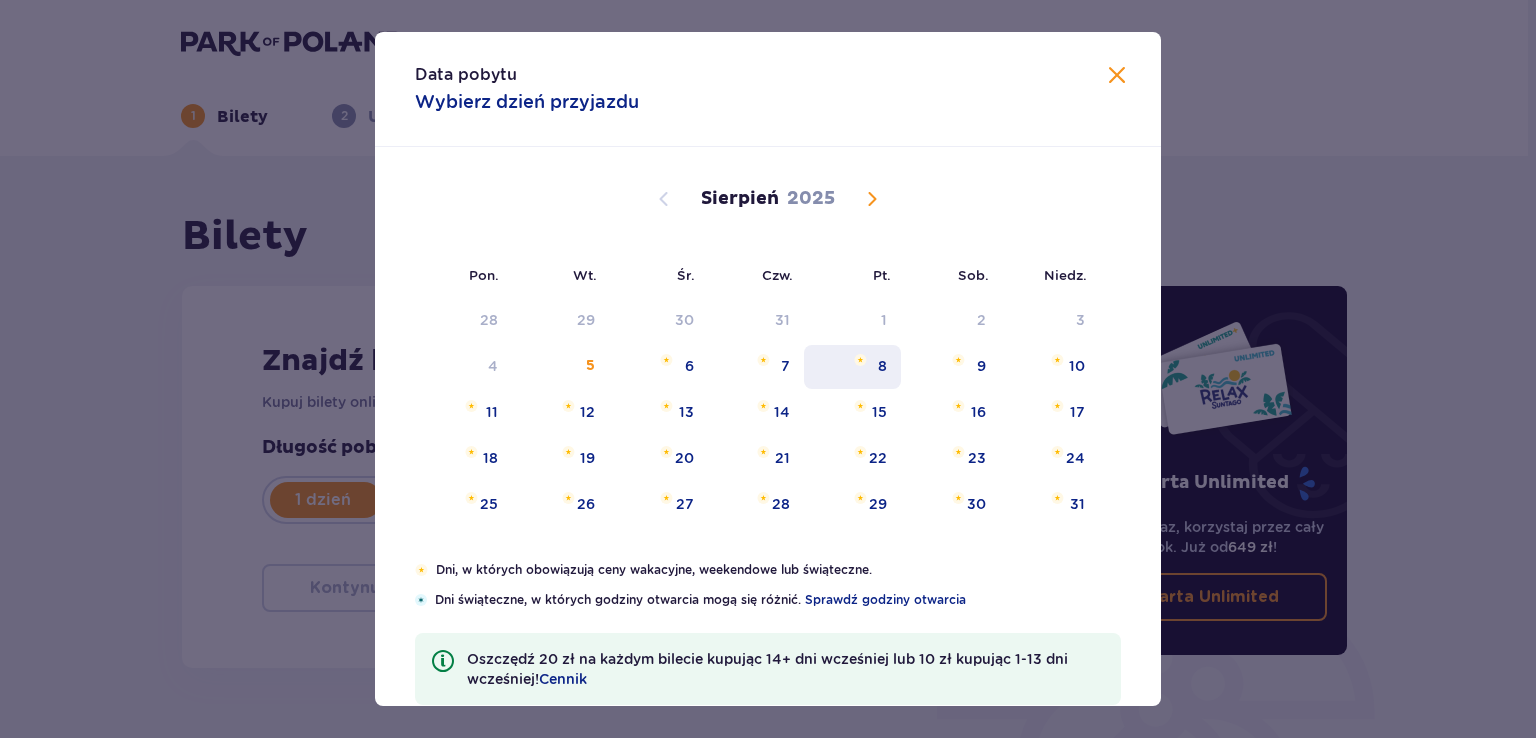 click on "8" at bounding box center [882, 366] 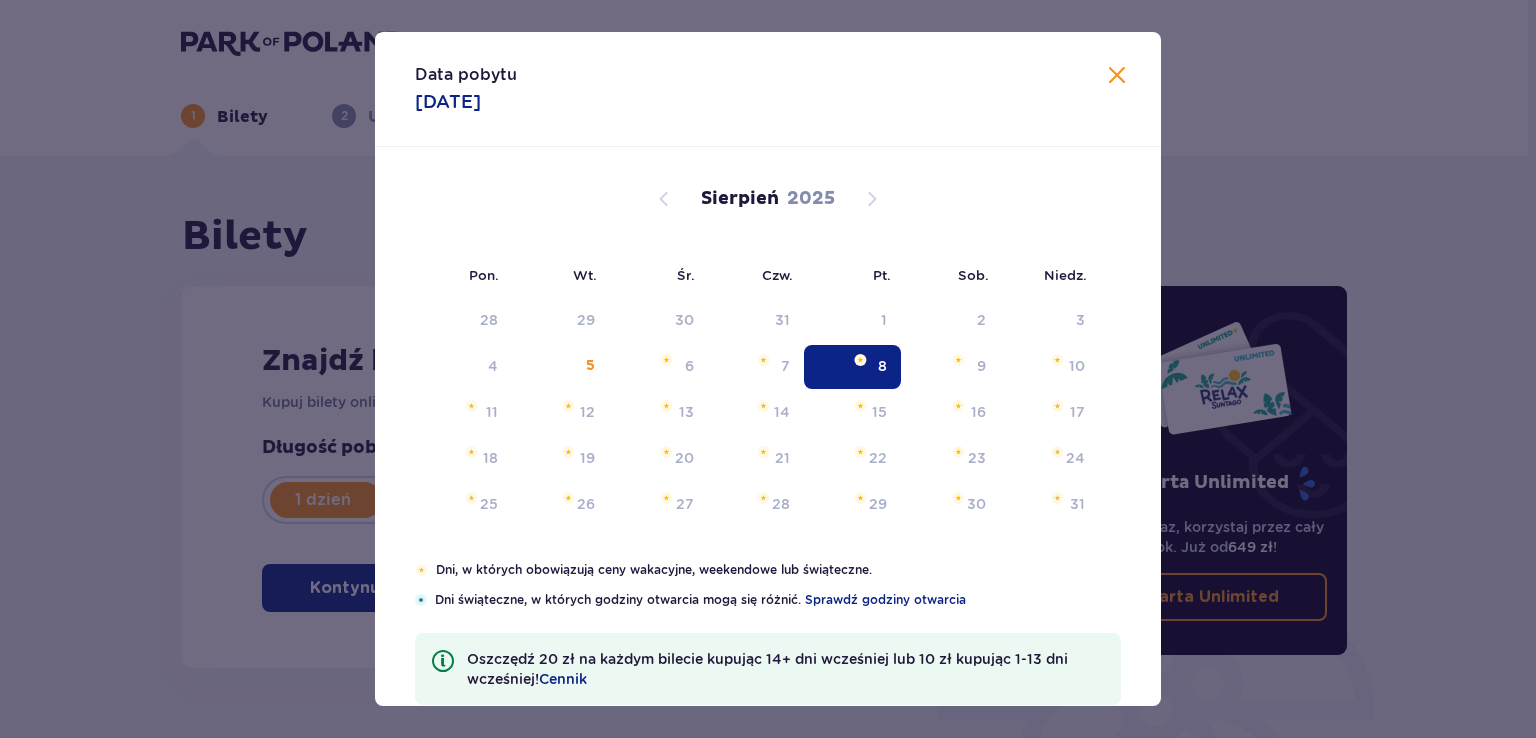 type on "08.08.25" 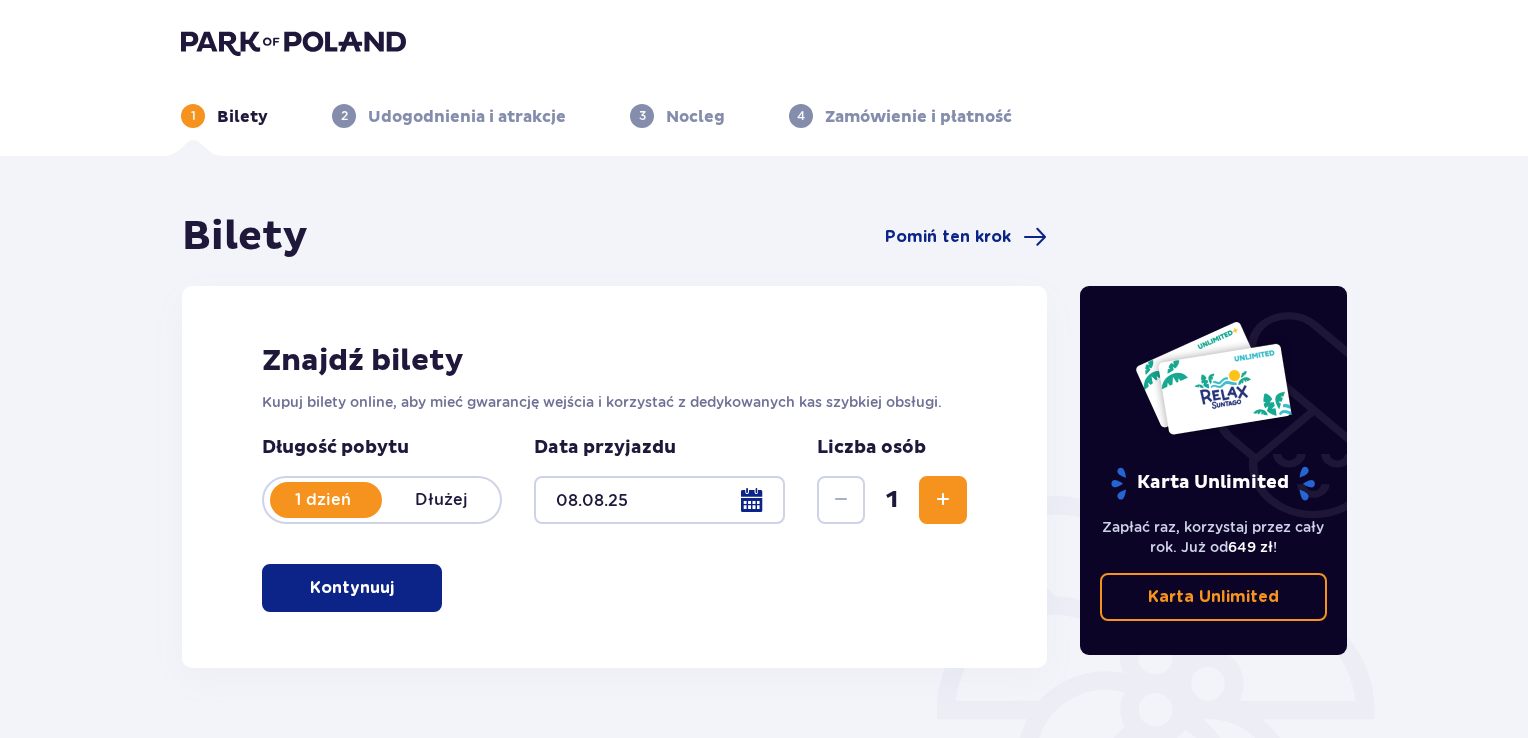 click at bounding box center (943, 500) 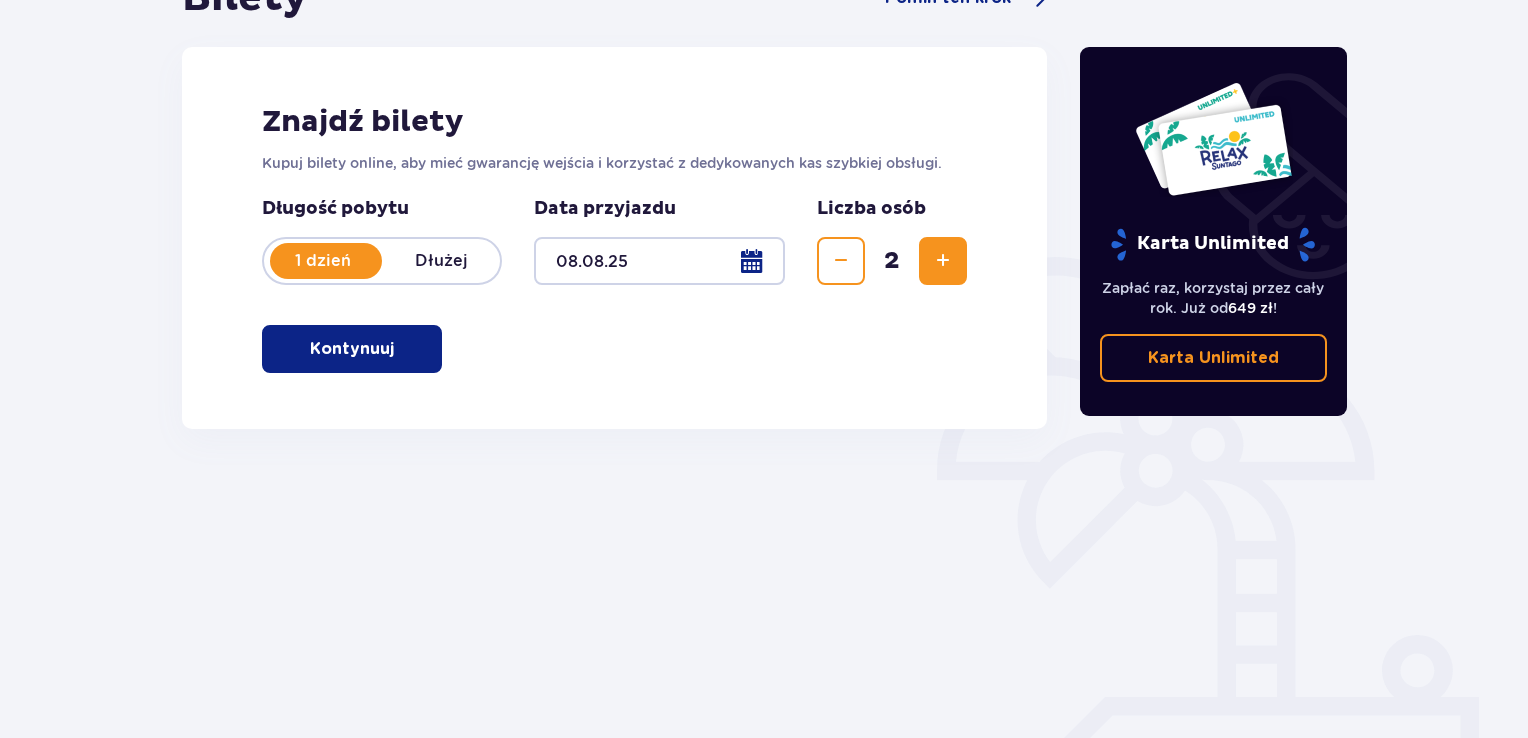 scroll, scrollTop: 281, scrollLeft: 0, axis: vertical 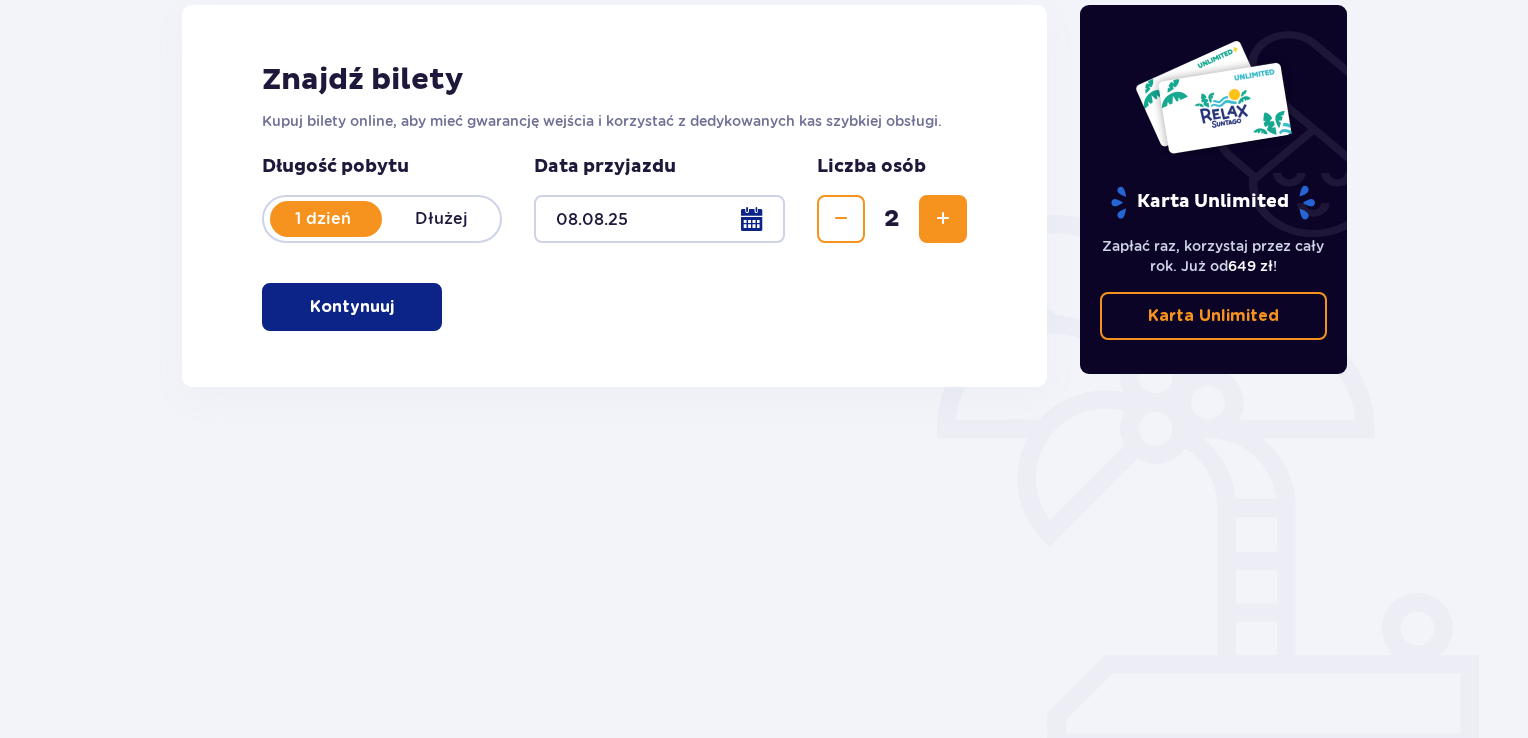 click on "Kontynuuj" at bounding box center (352, 307) 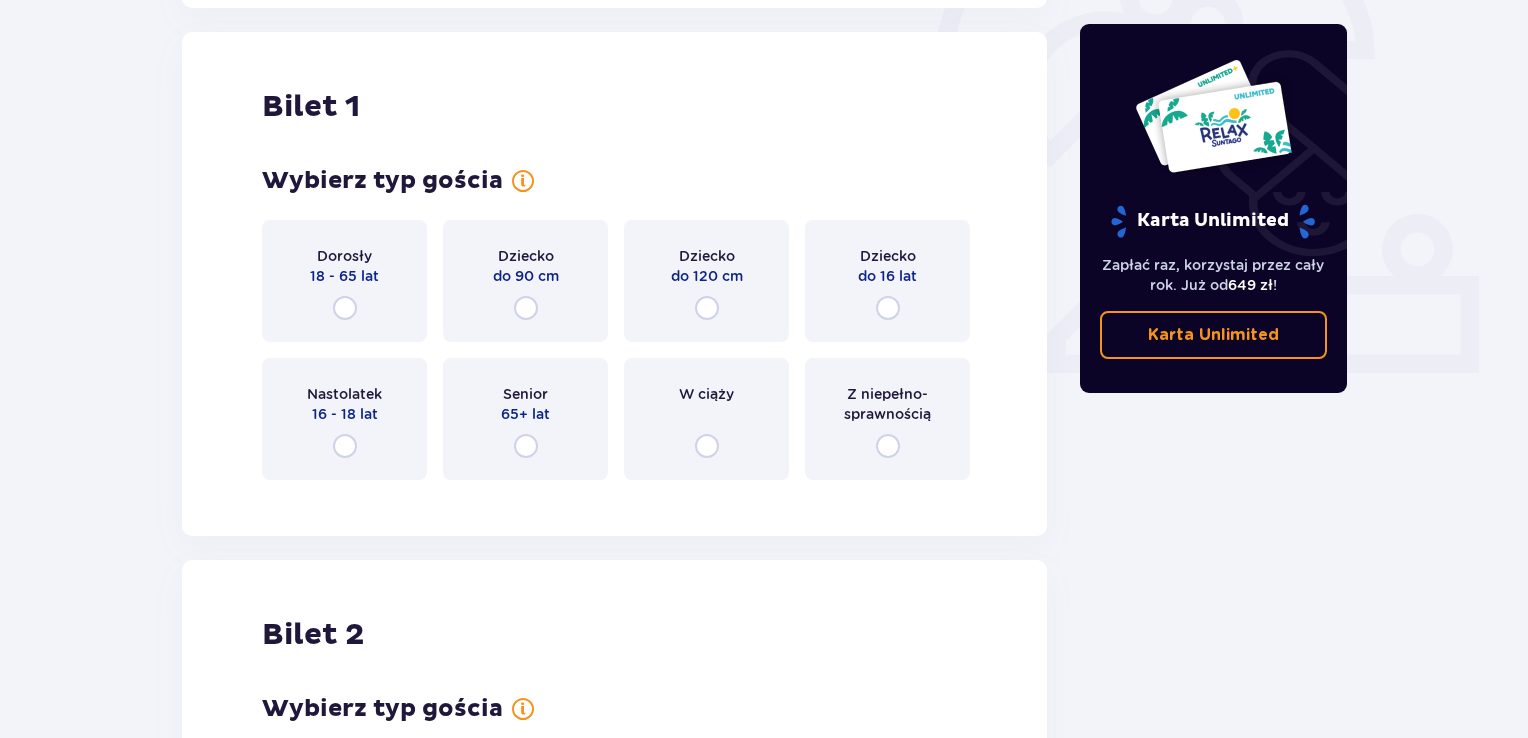 scroll, scrollTop: 668, scrollLeft: 0, axis: vertical 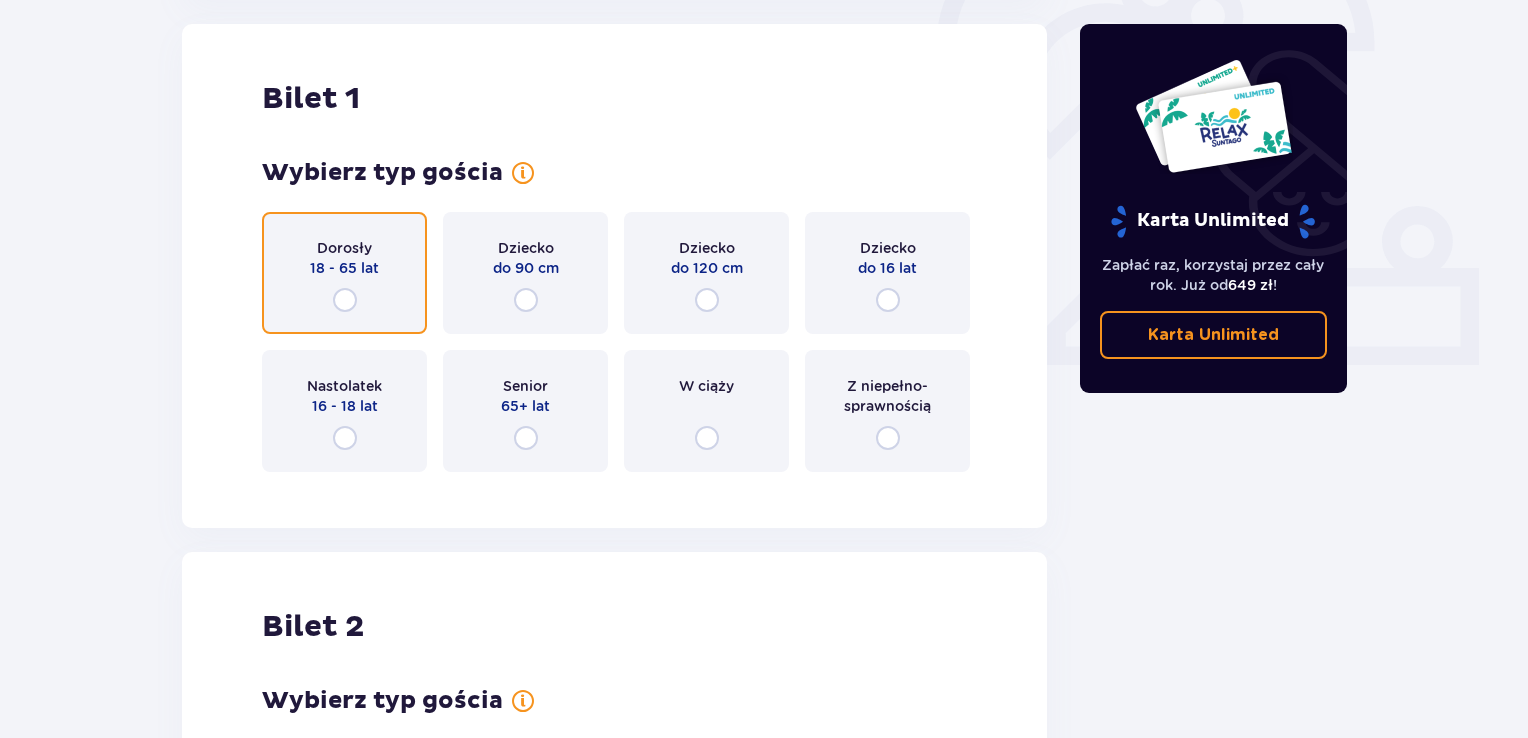 click at bounding box center [345, 300] 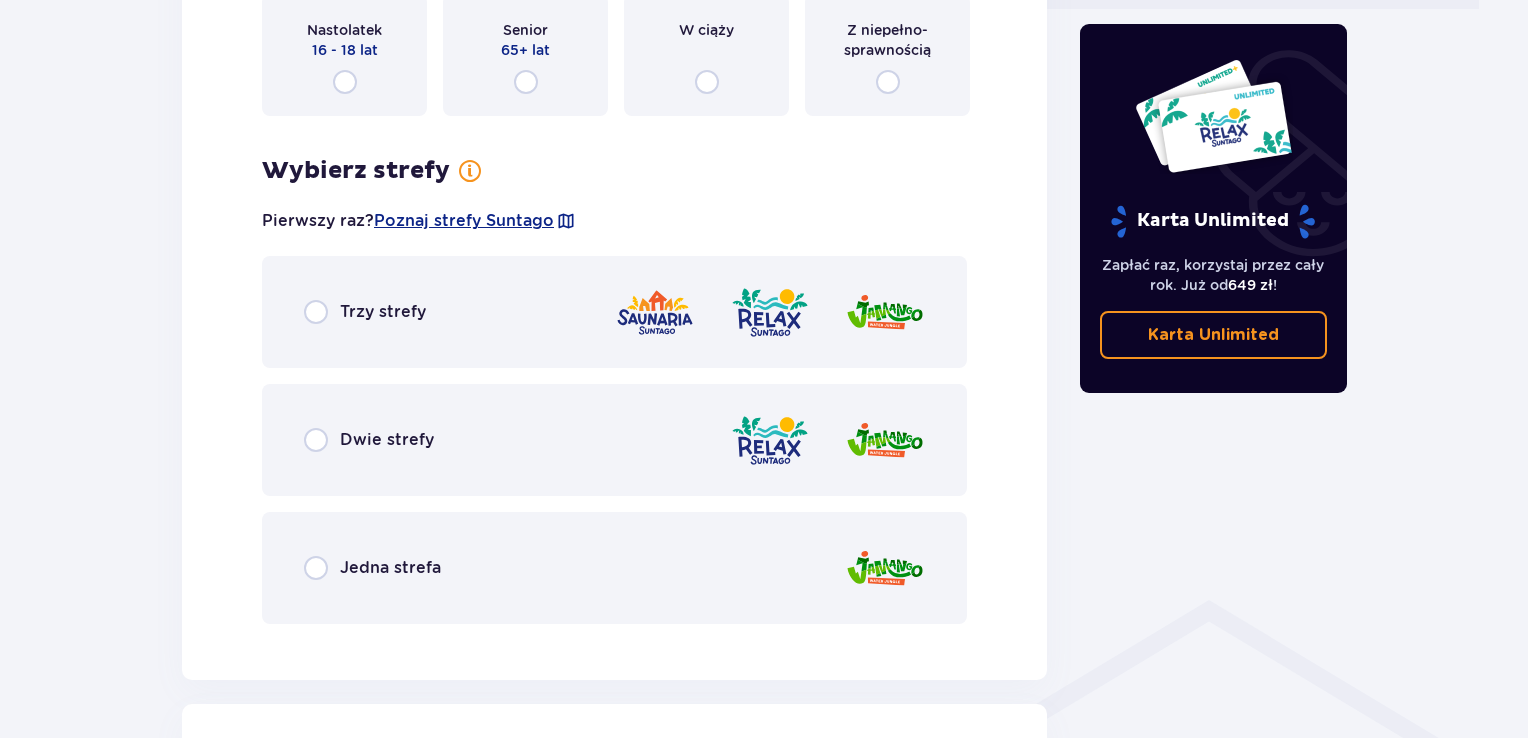 scroll, scrollTop: 756, scrollLeft: 0, axis: vertical 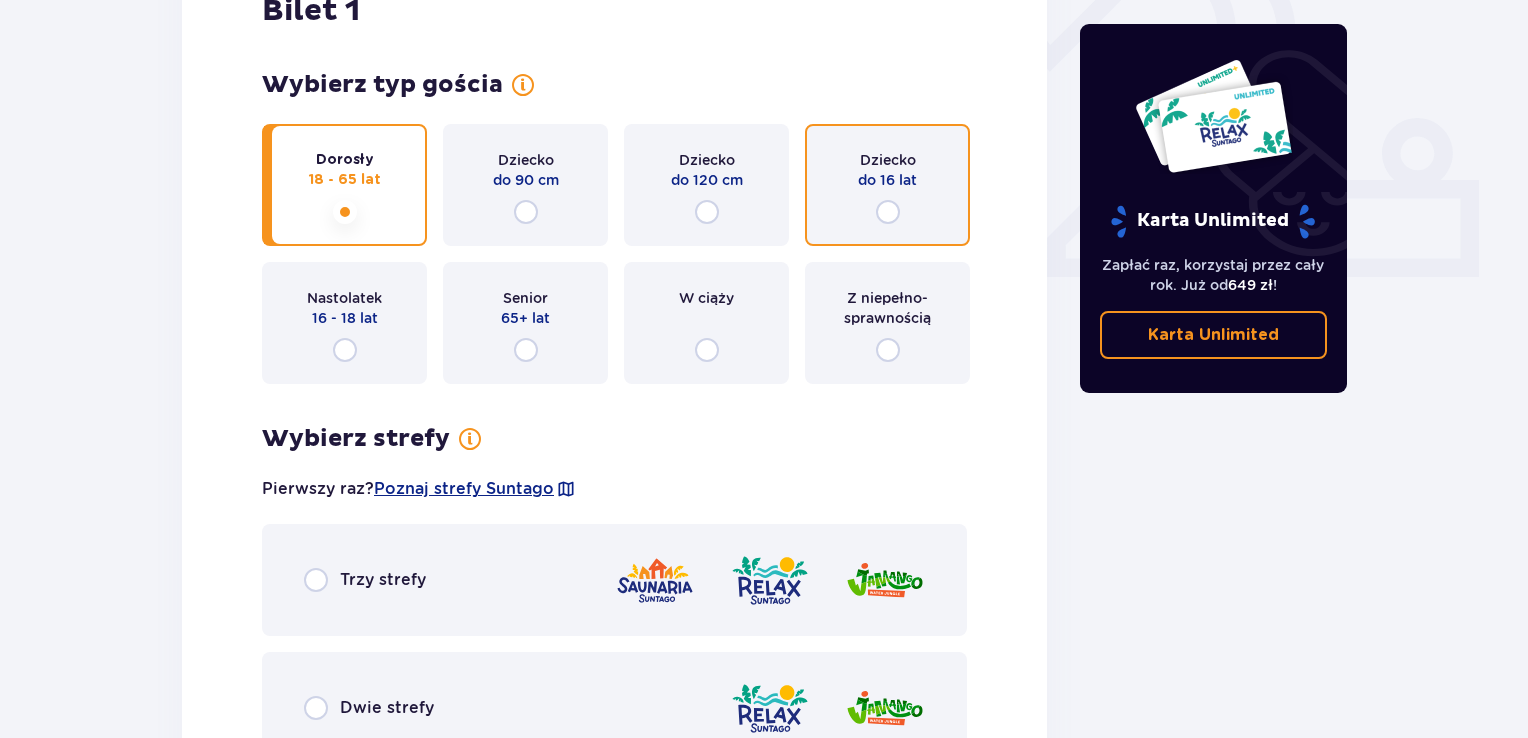 click at bounding box center (888, 212) 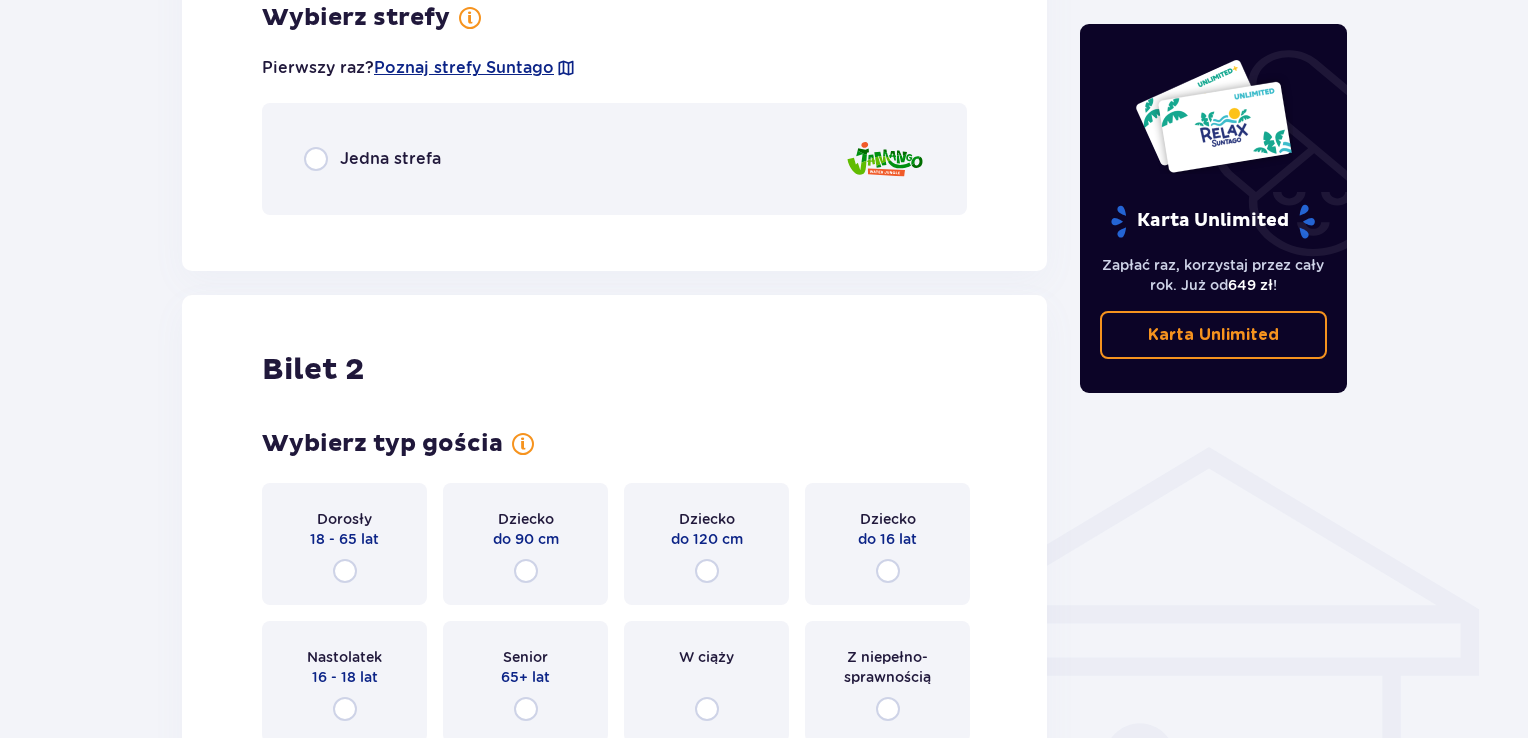 scroll, scrollTop: 956, scrollLeft: 0, axis: vertical 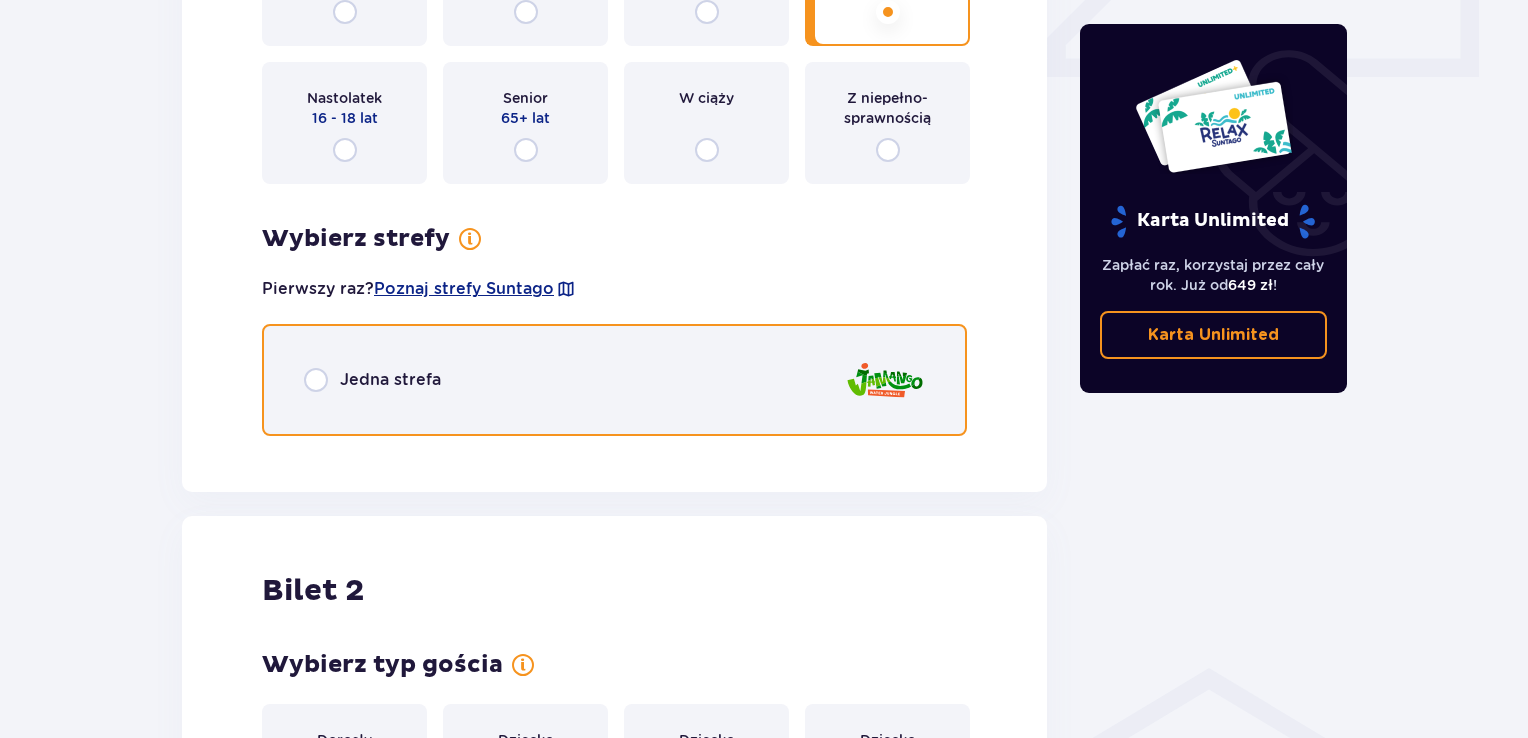 click at bounding box center (316, 380) 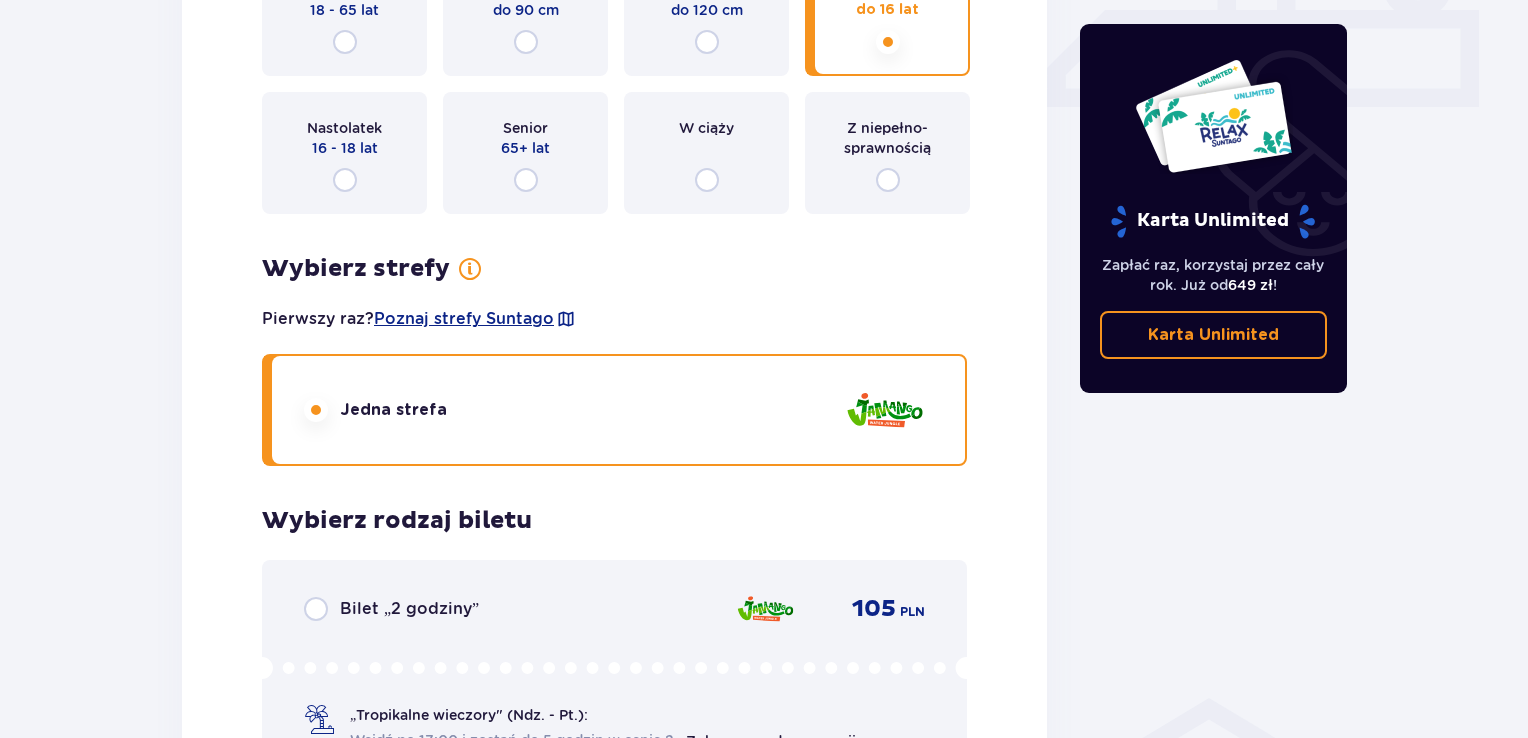 scroll, scrollTop: 808, scrollLeft: 0, axis: vertical 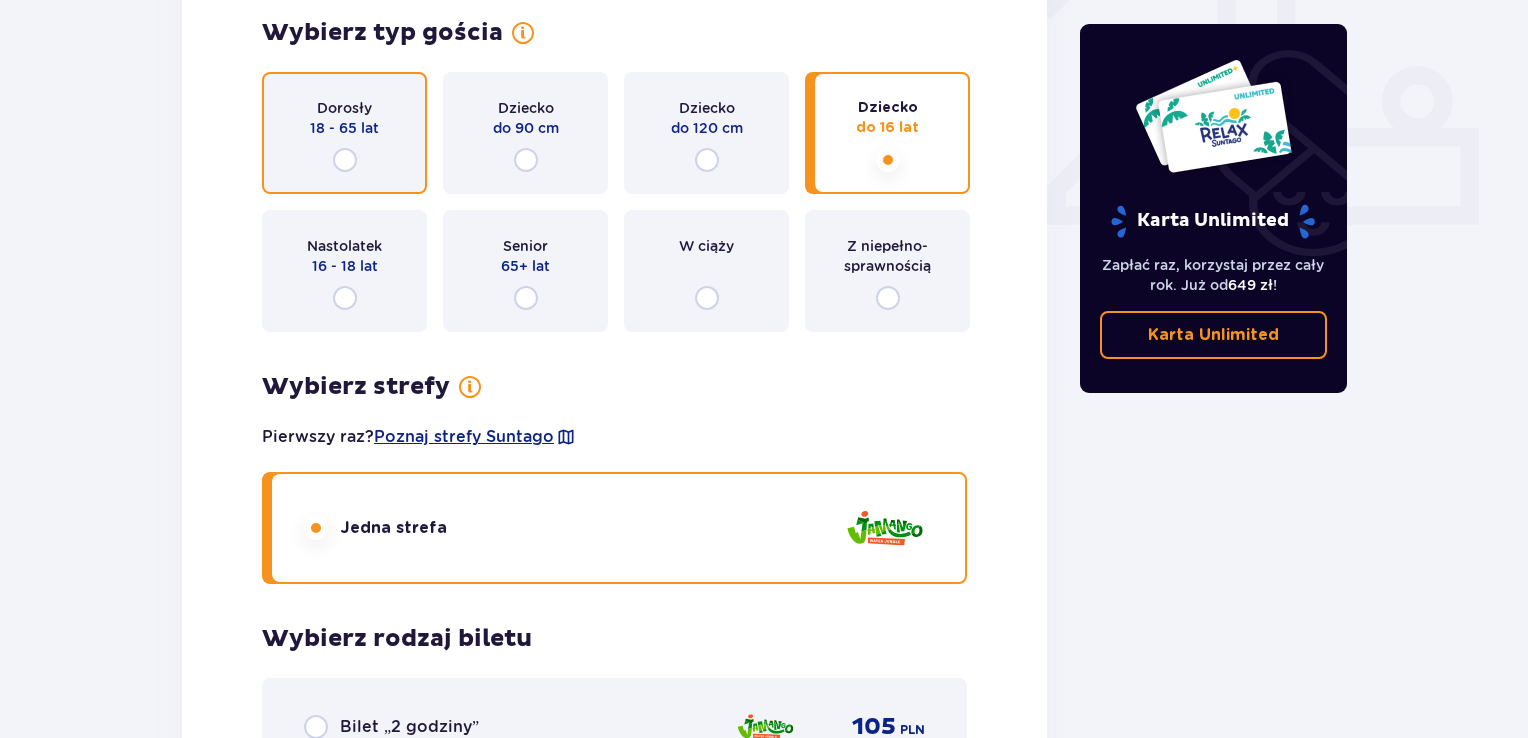 click at bounding box center [345, 160] 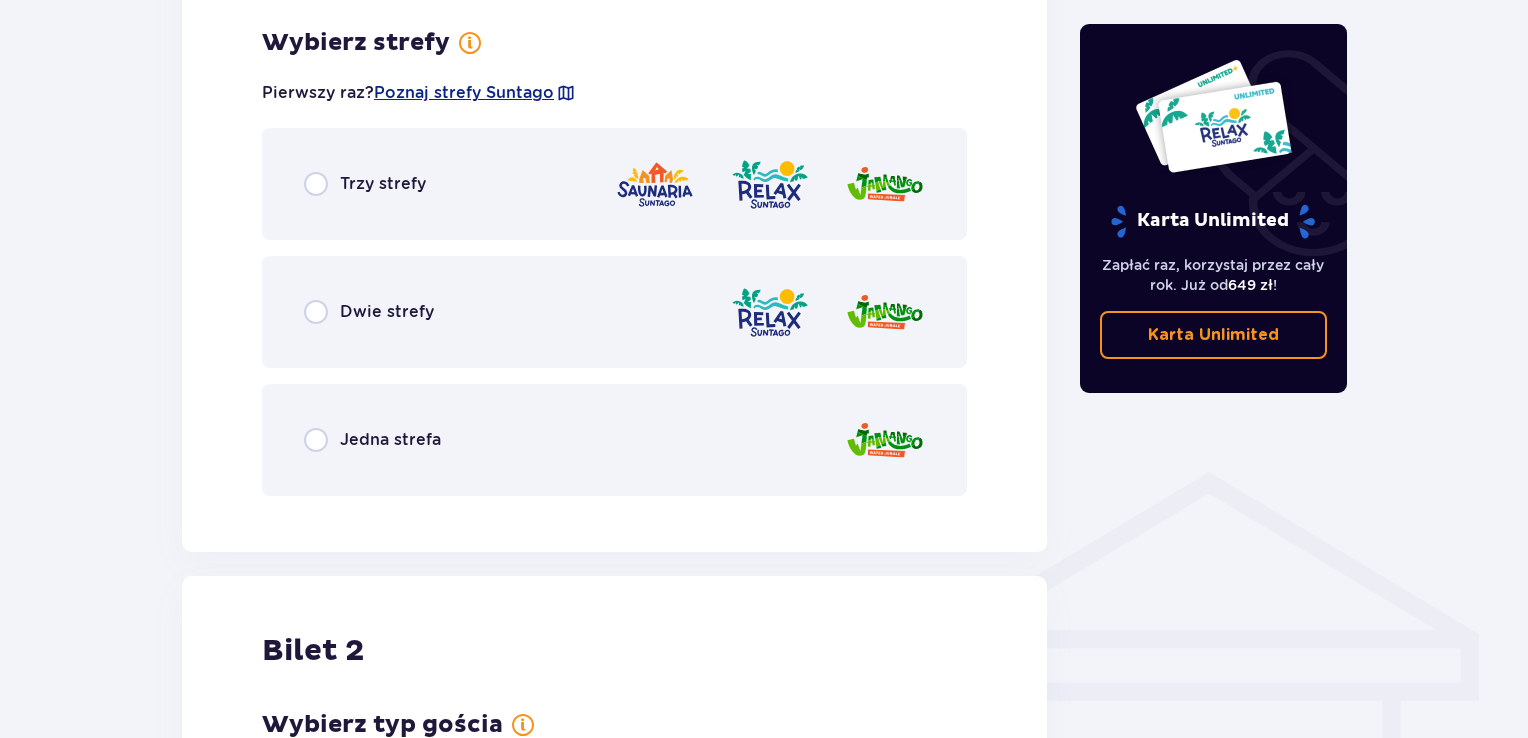 scroll, scrollTop: 1156, scrollLeft: 0, axis: vertical 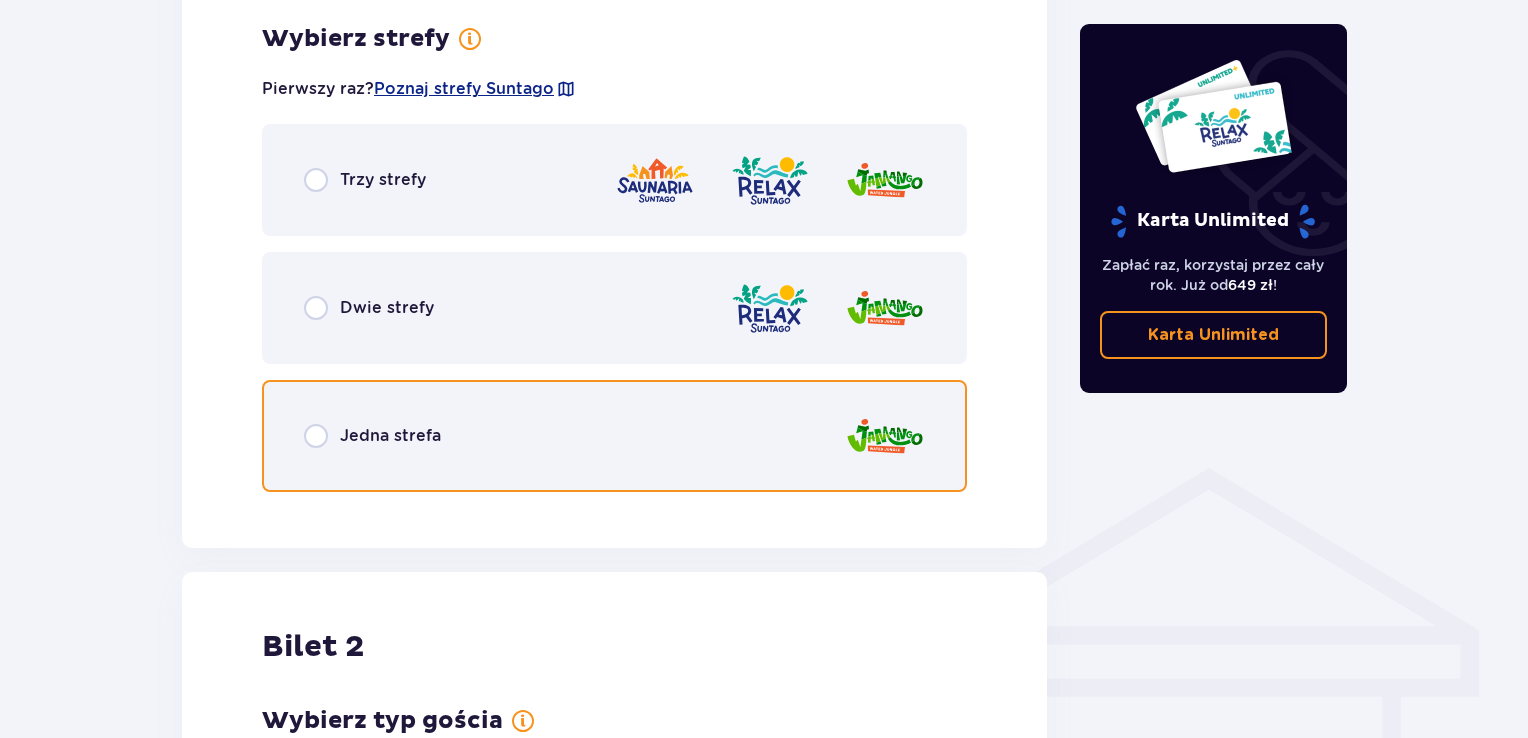 click at bounding box center (316, 436) 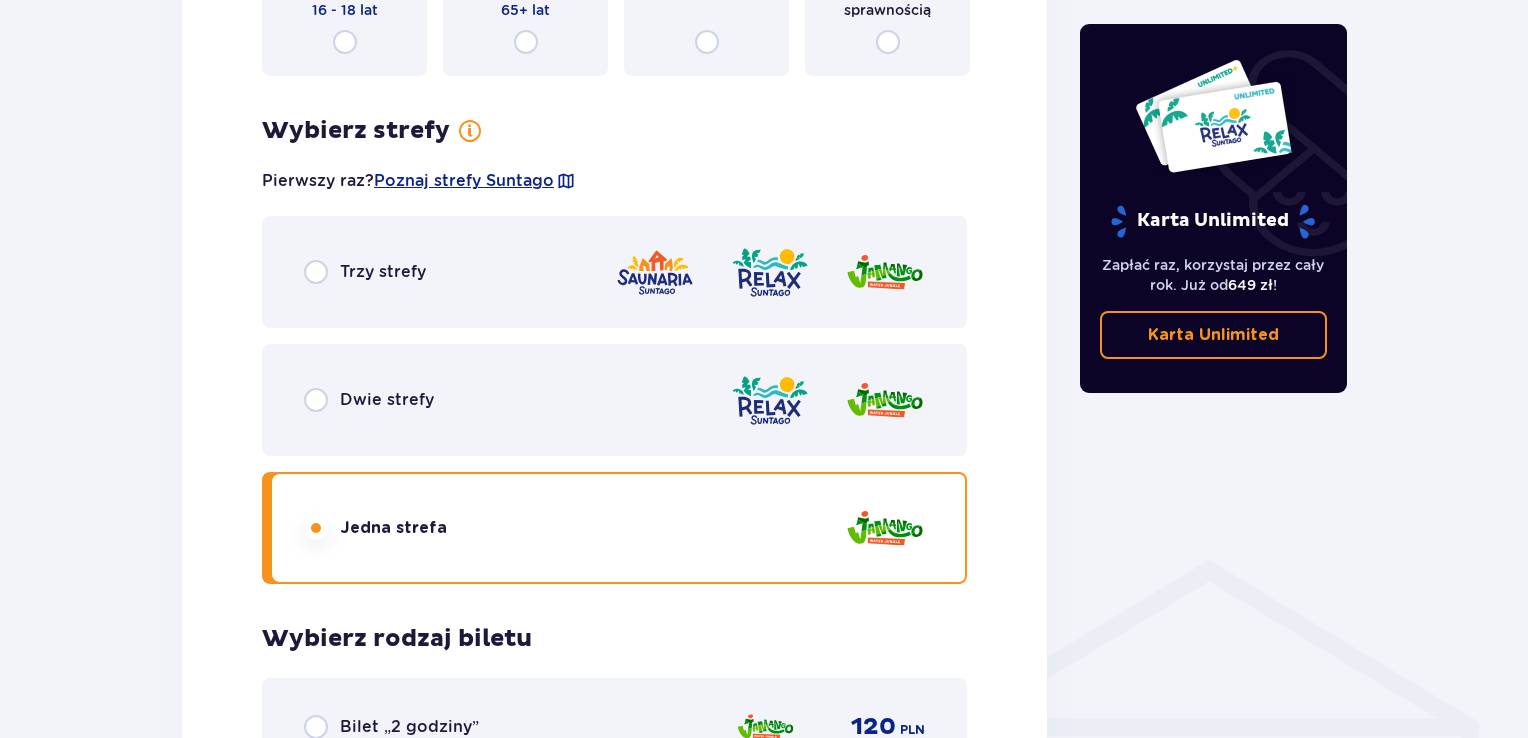 scroll, scrollTop: 1064, scrollLeft: 0, axis: vertical 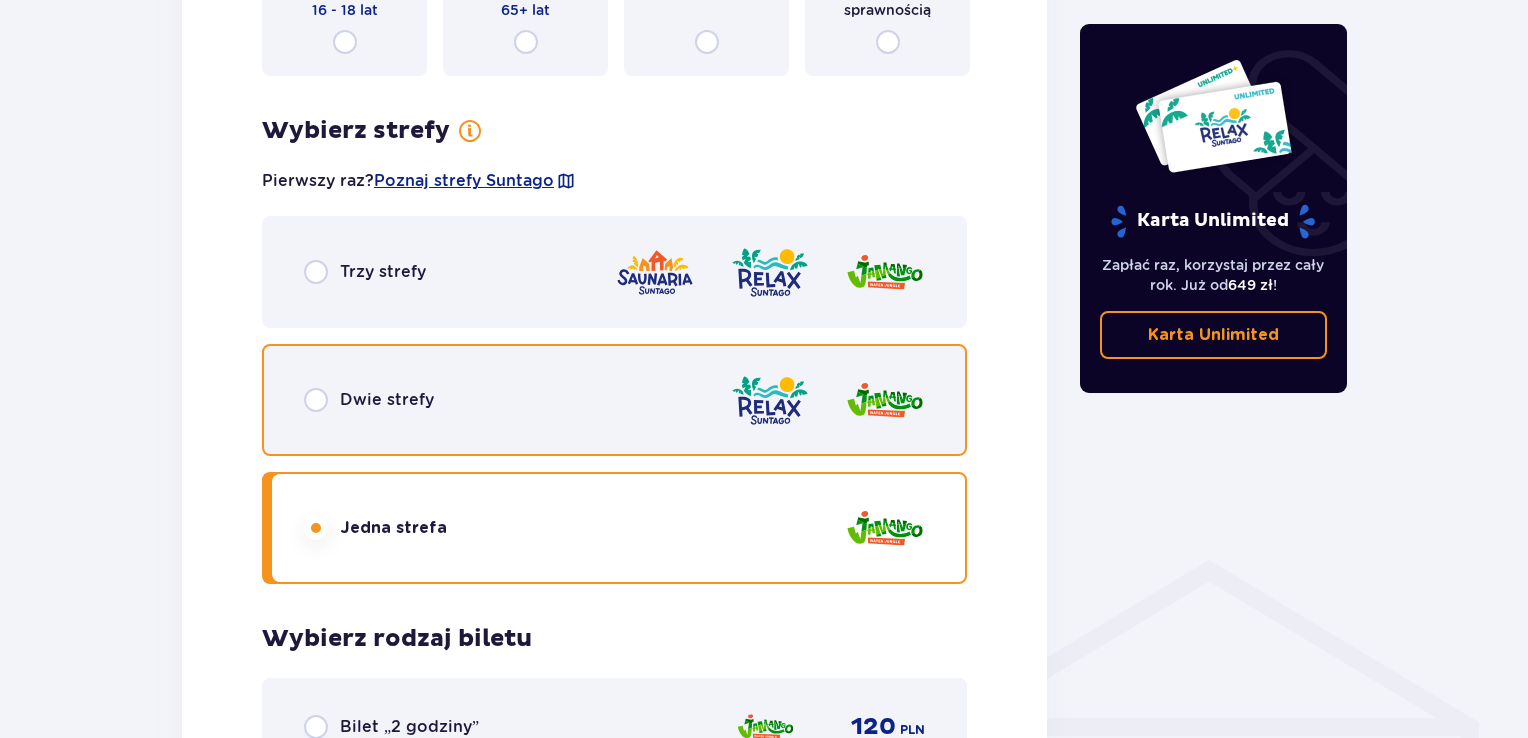 click at bounding box center (316, 400) 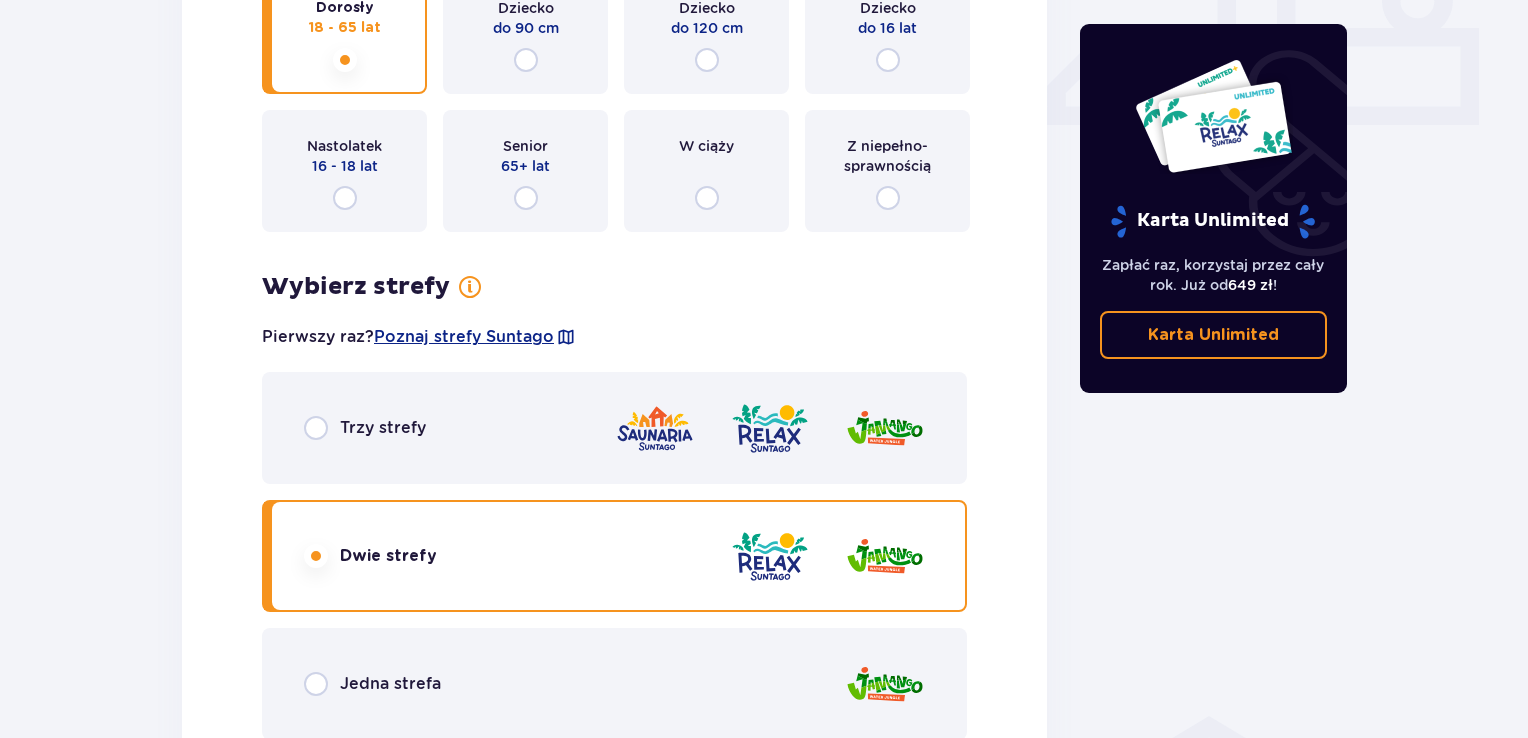scroll, scrollTop: 864, scrollLeft: 0, axis: vertical 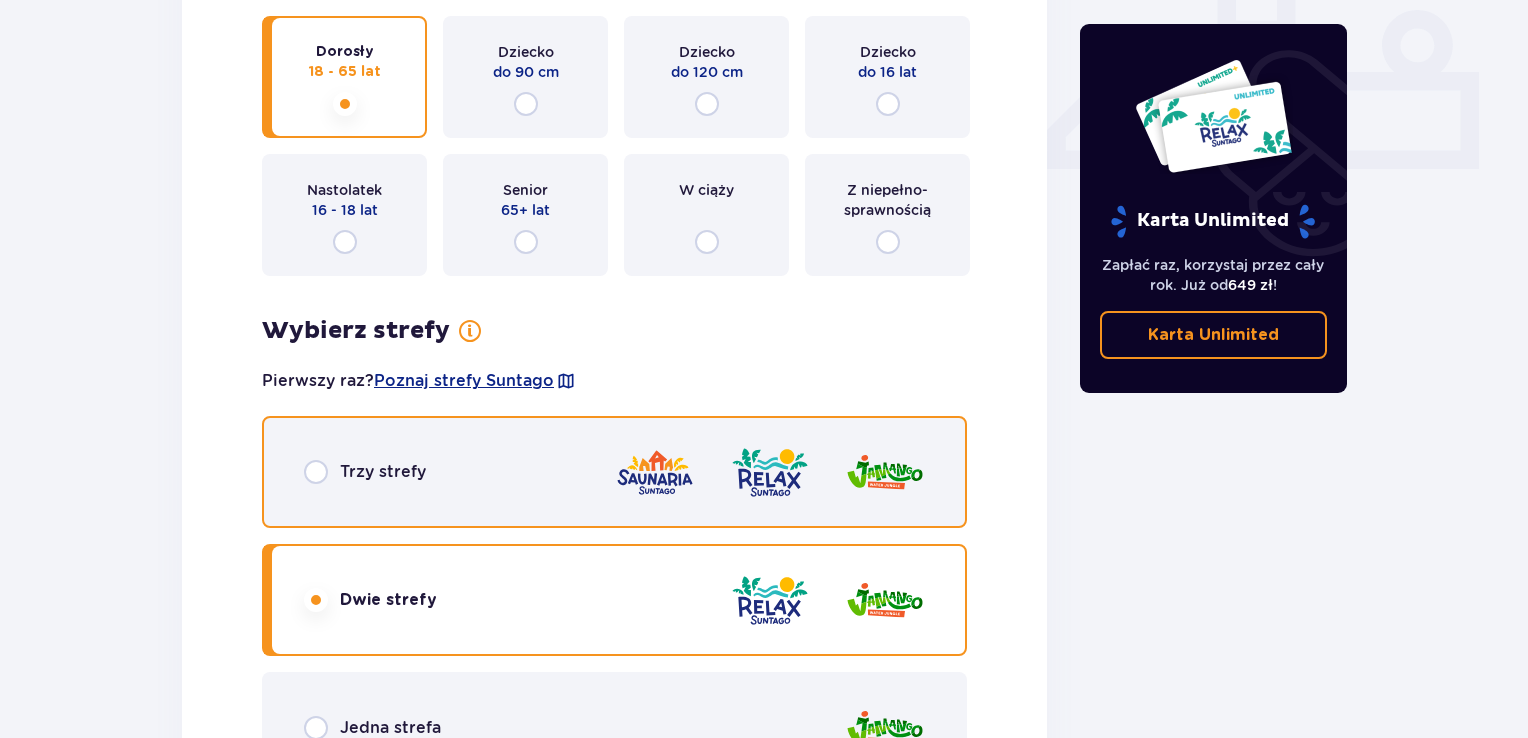 click at bounding box center [316, 472] 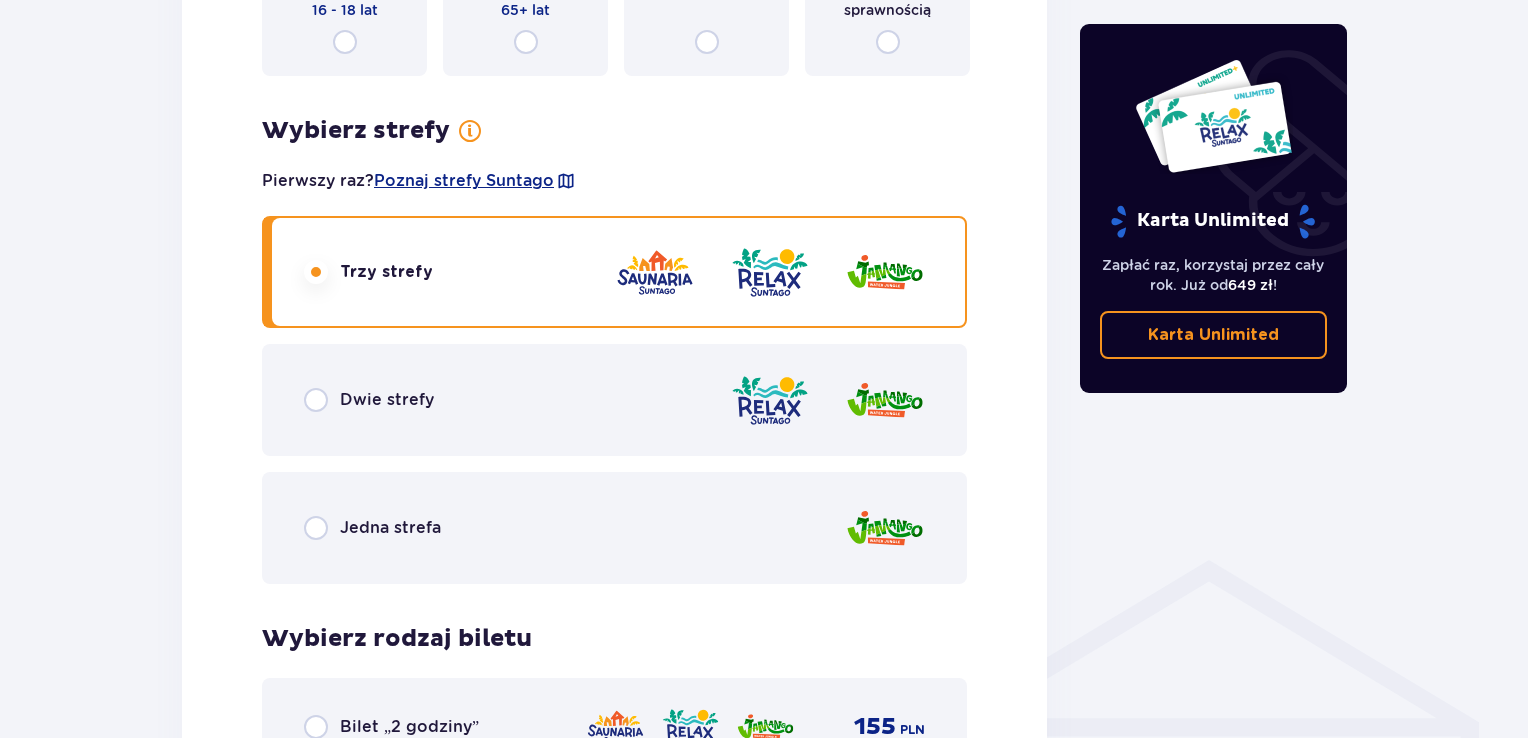 scroll, scrollTop: 1064, scrollLeft: 0, axis: vertical 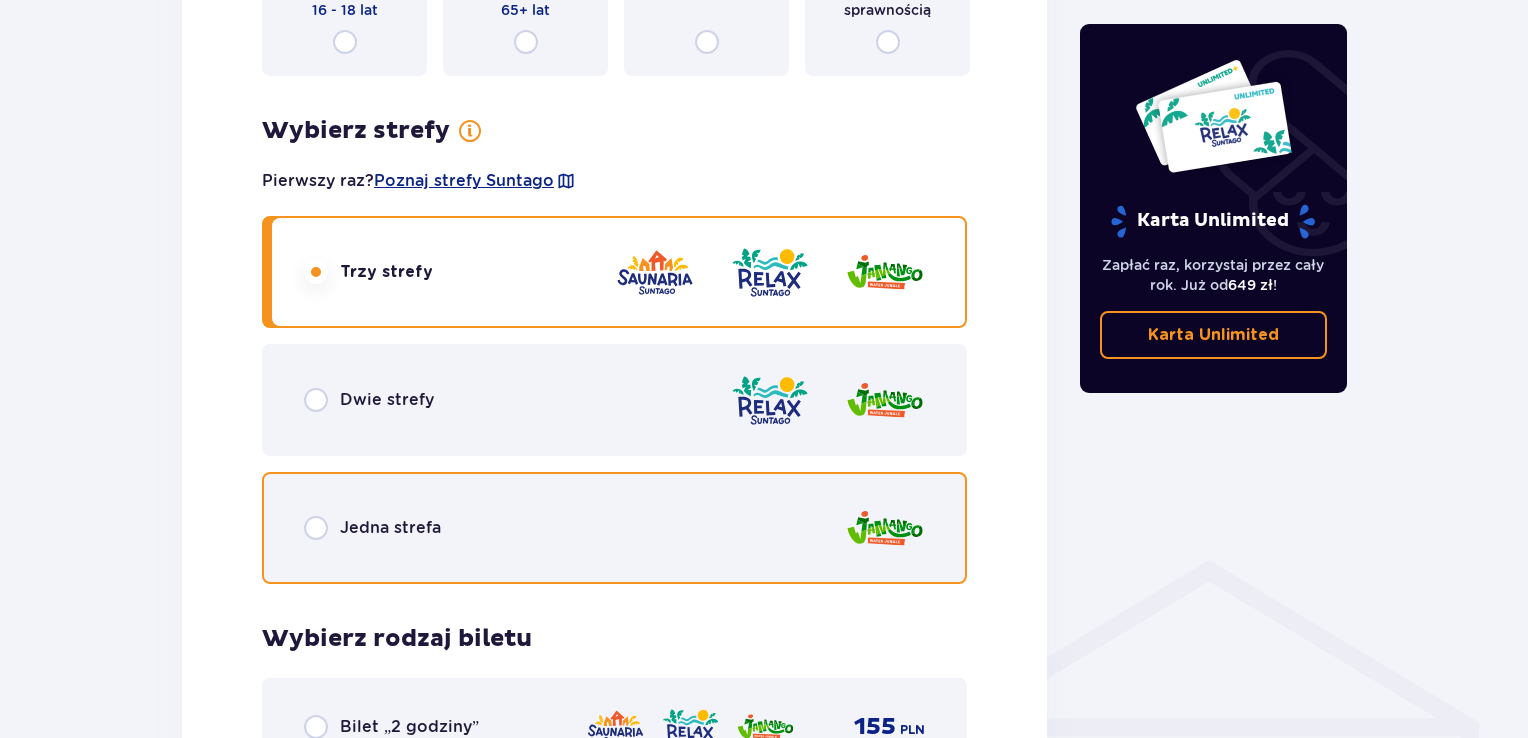 click at bounding box center [316, 528] 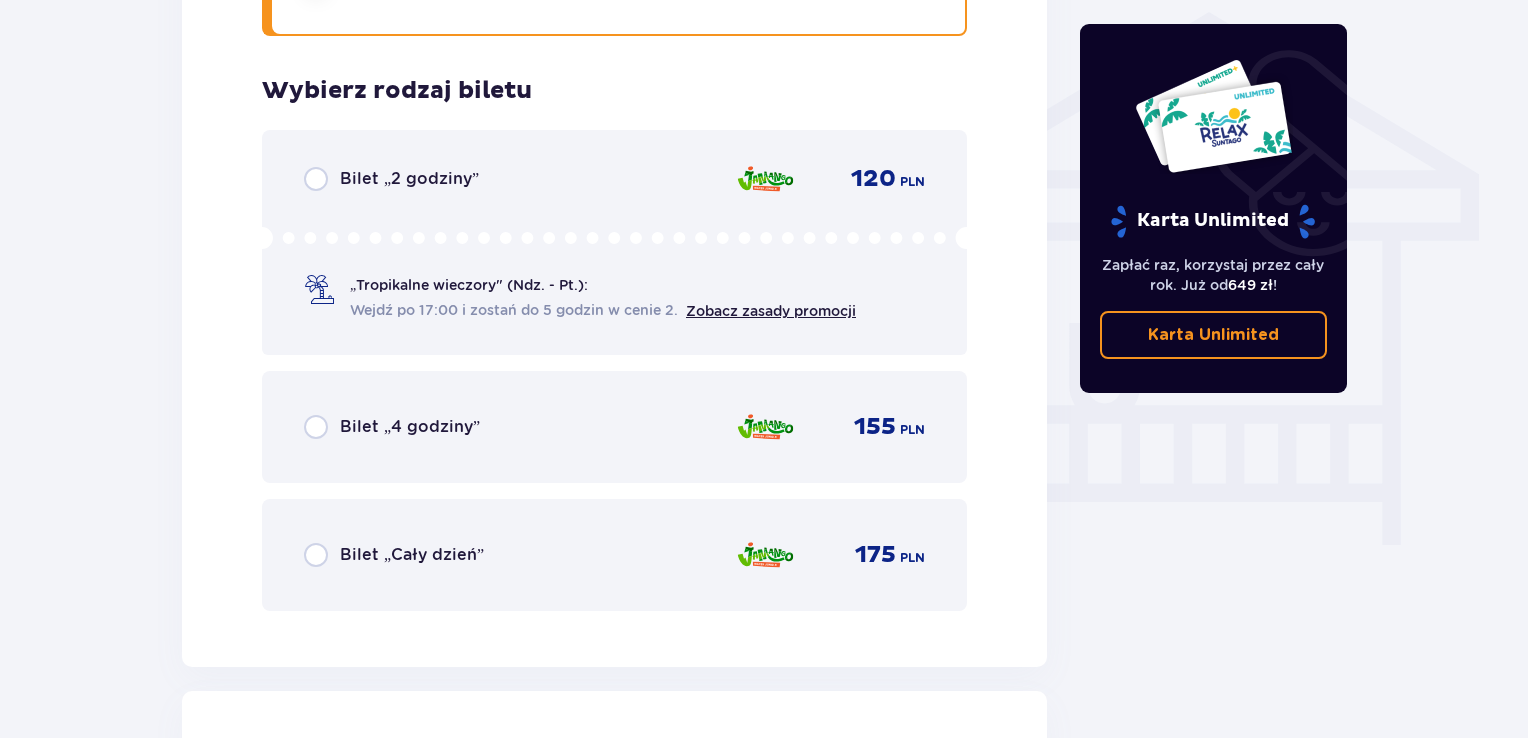 scroll, scrollTop: 1564, scrollLeft: 0, axis: vertical 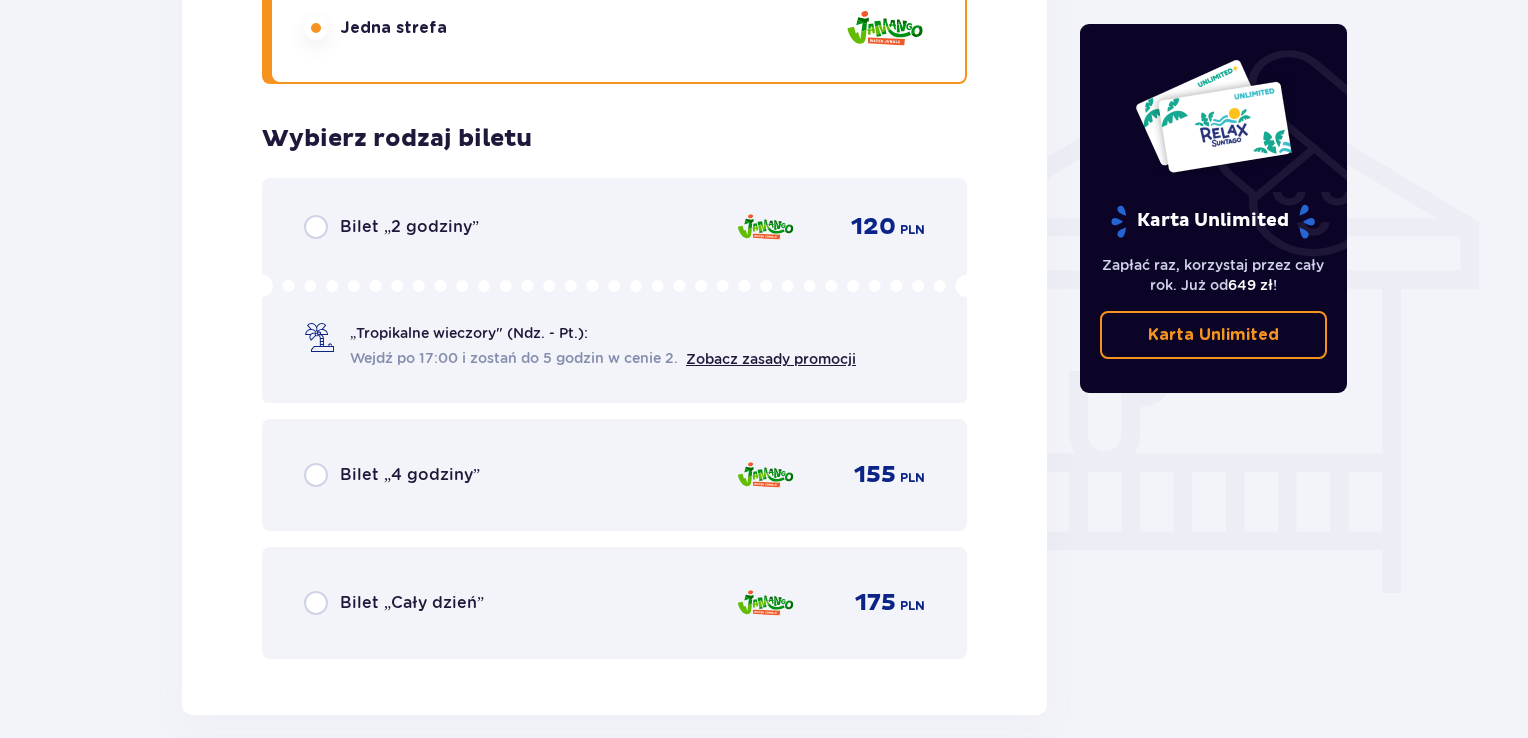 click on "„Tropikalne wieczory" (Ndz. - Pt.):" at bounding box center [469, 333] 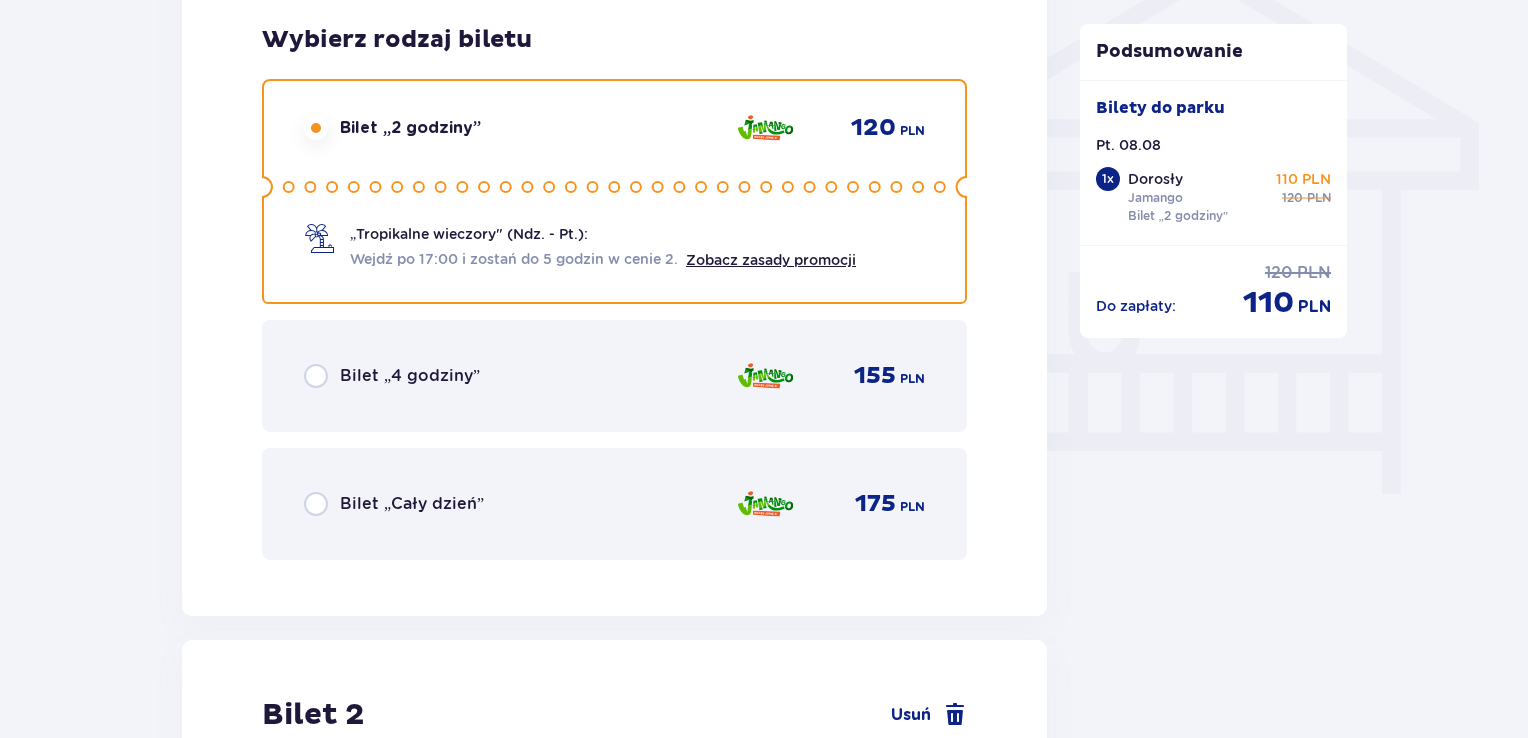 scroll, scrollTop: 1478, scrollLeft: 0, axis: vertical 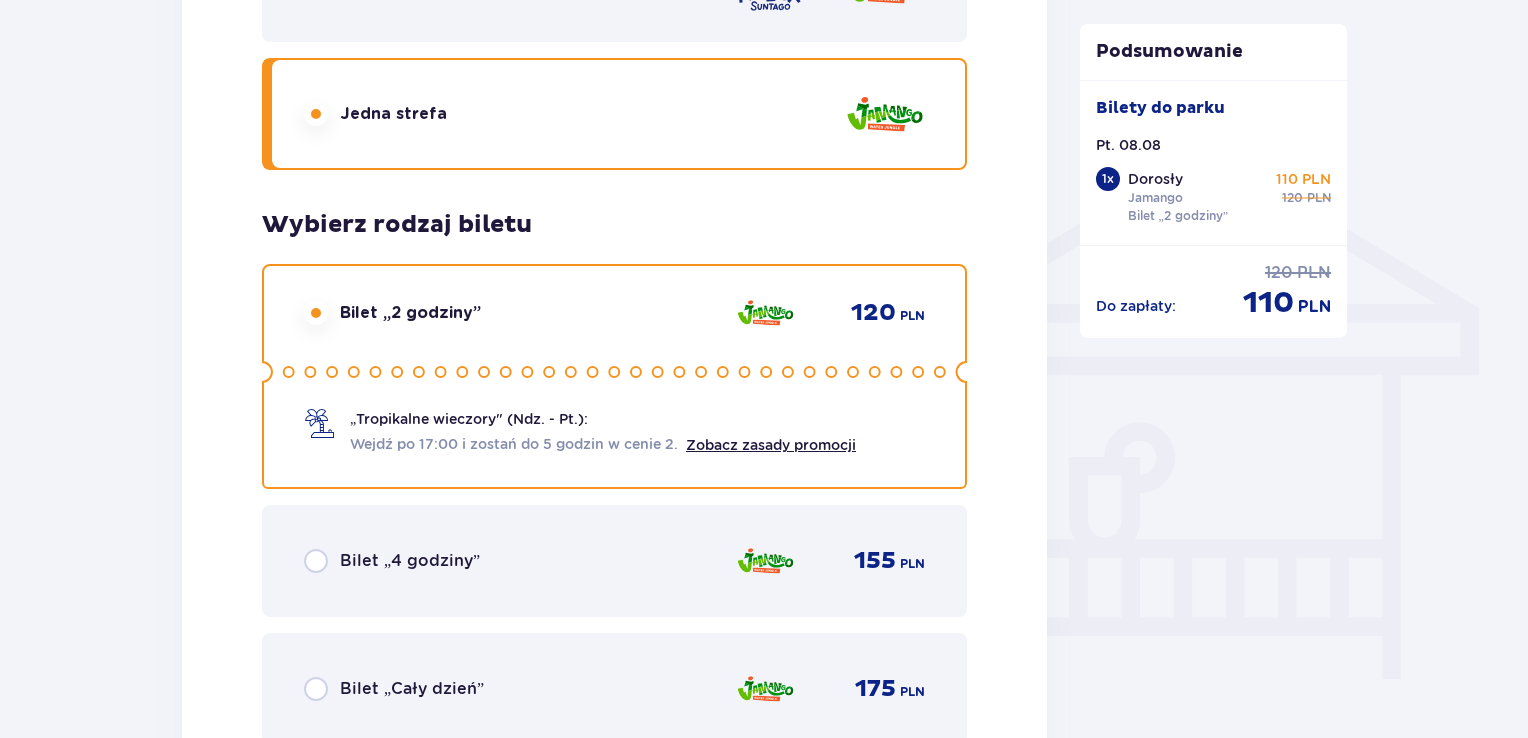 click on "„Tropikalne wieczory" (Ndz. - Pt.):" at bounding box center [469, 419] 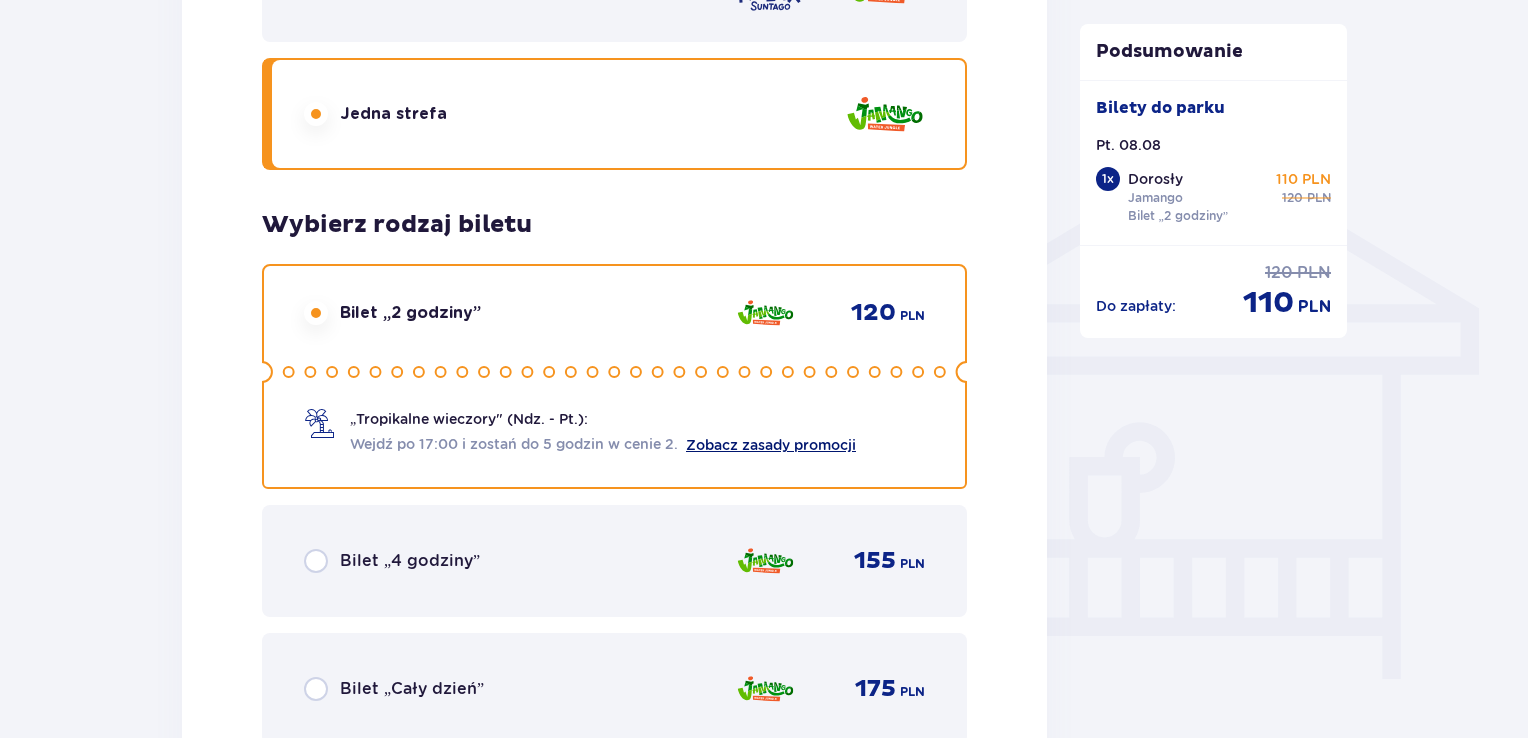 click on "Zobacz zasady promocji" at bounding box center (771, 445) 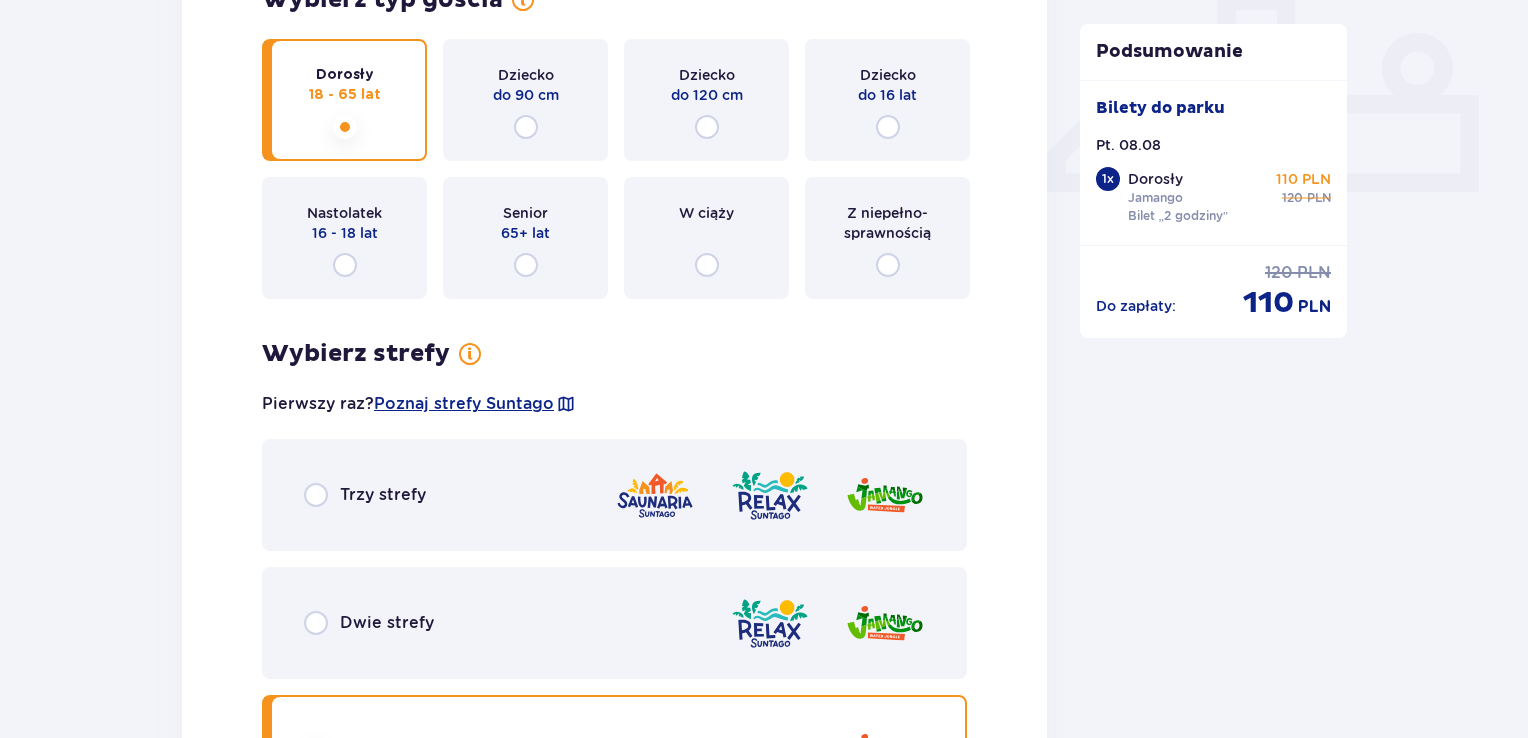 scroll, scrollTop: 678, scrollLeft: 0, axis: vertical 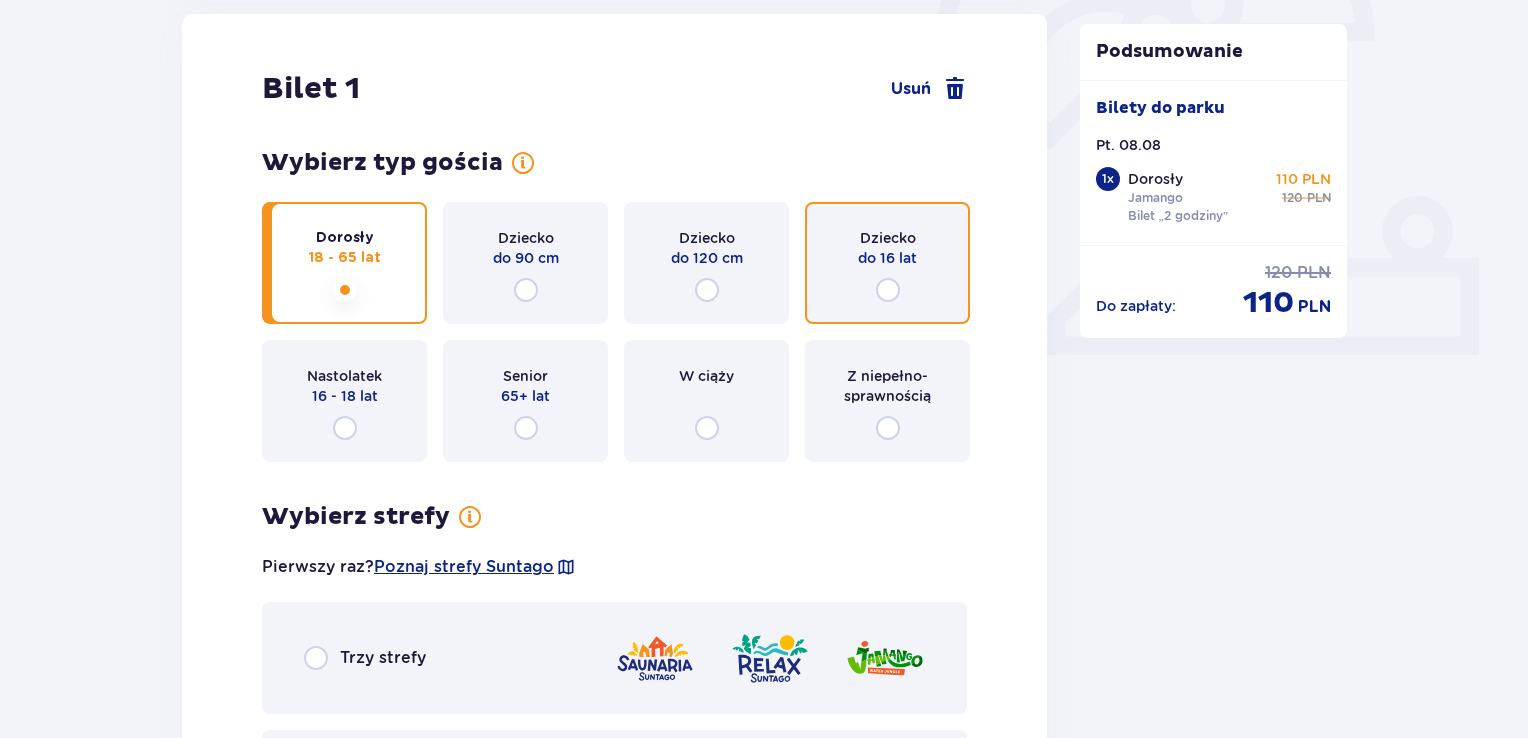 click at bounding box center (888, 290) 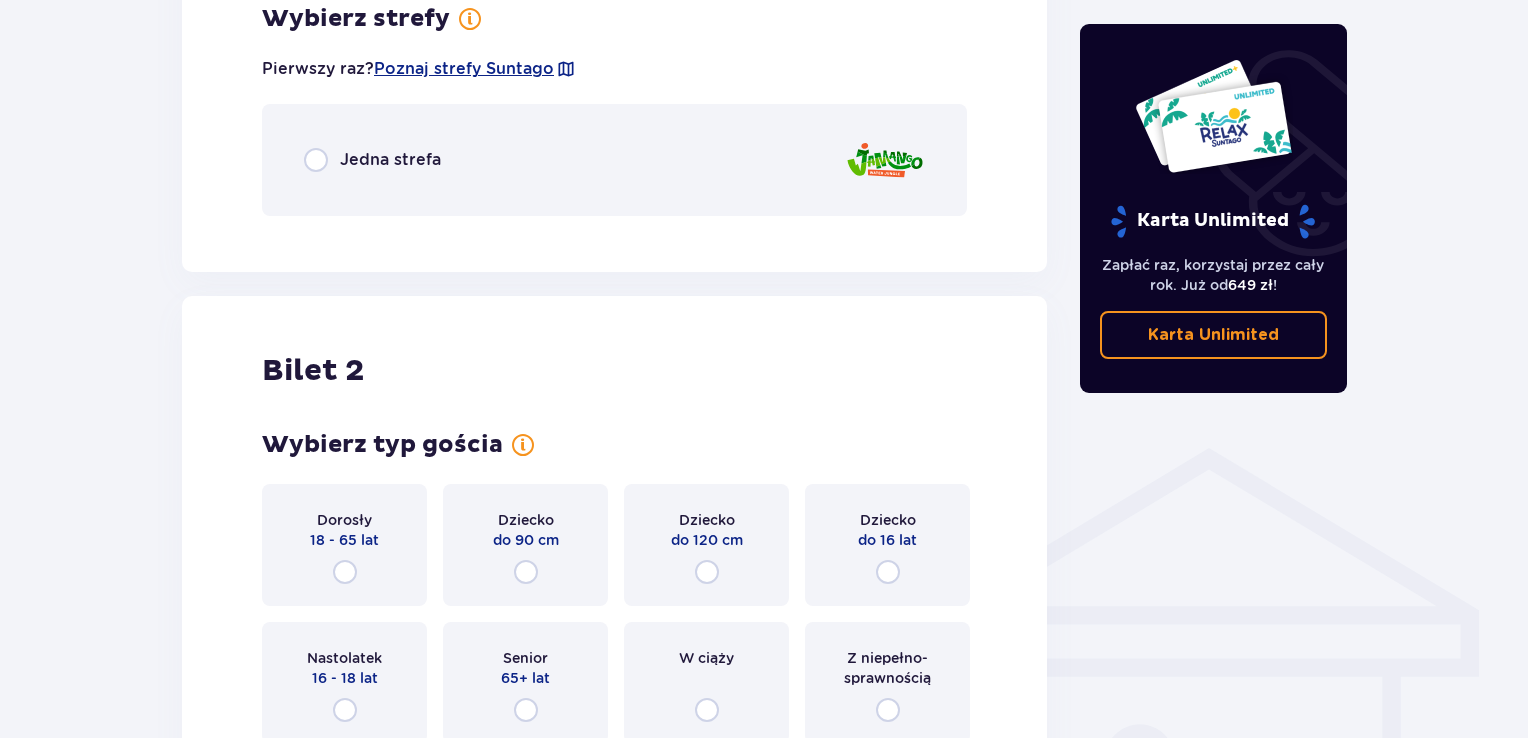 scroll, scrollTop: 954, scrollLeft: 0, axis: vertical 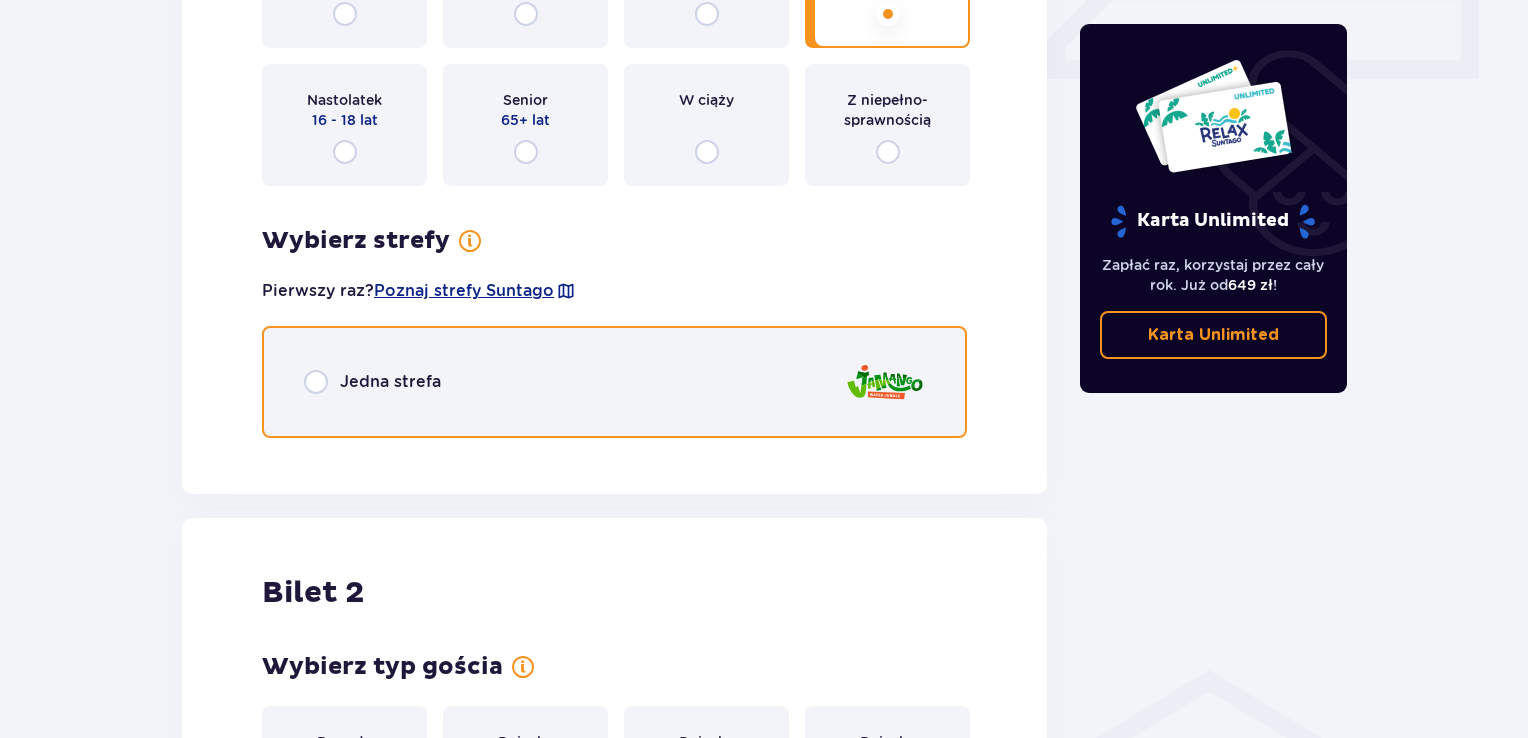 click at bounding box center (316, 382) 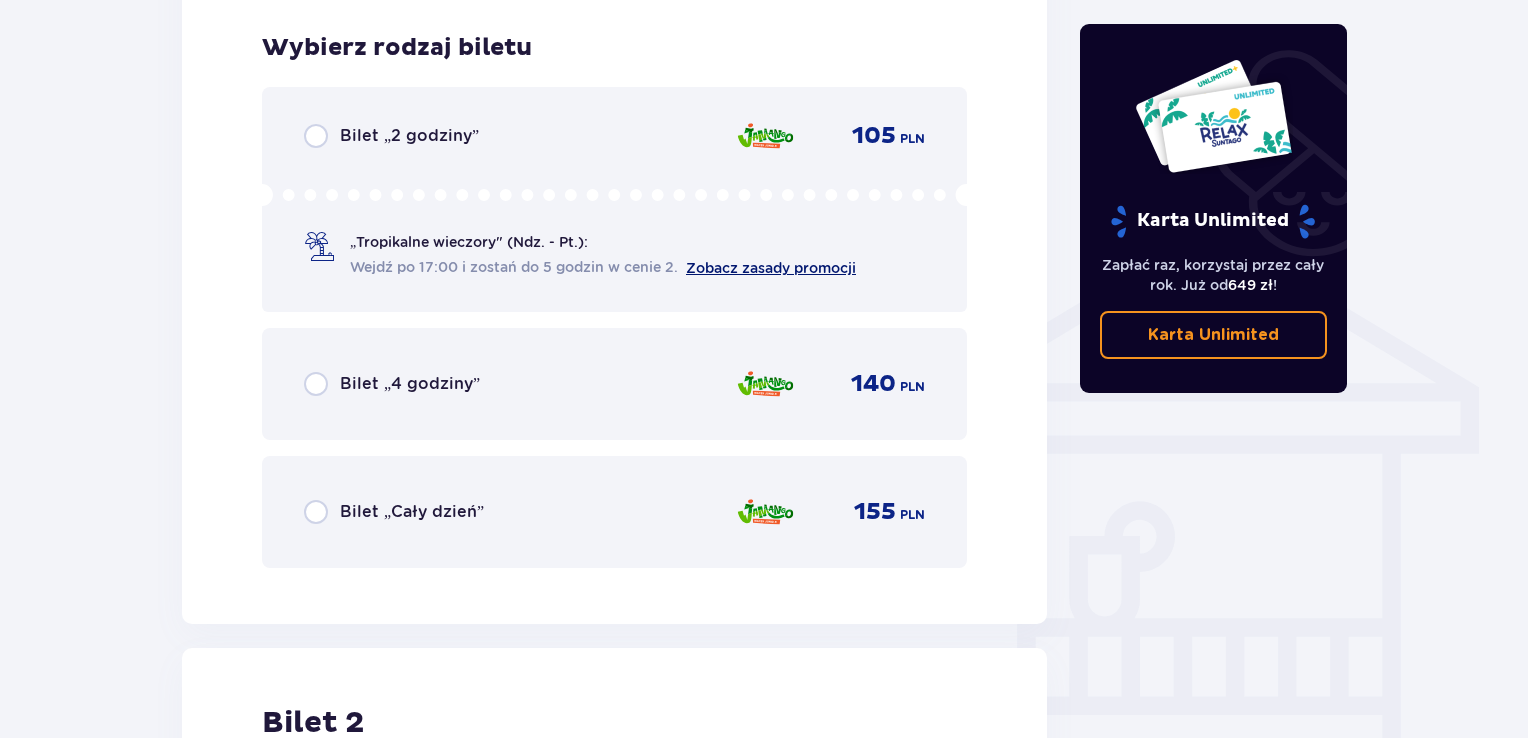 scroll, scrollTop: 1408, scrollLeft: 0, axis: vertical 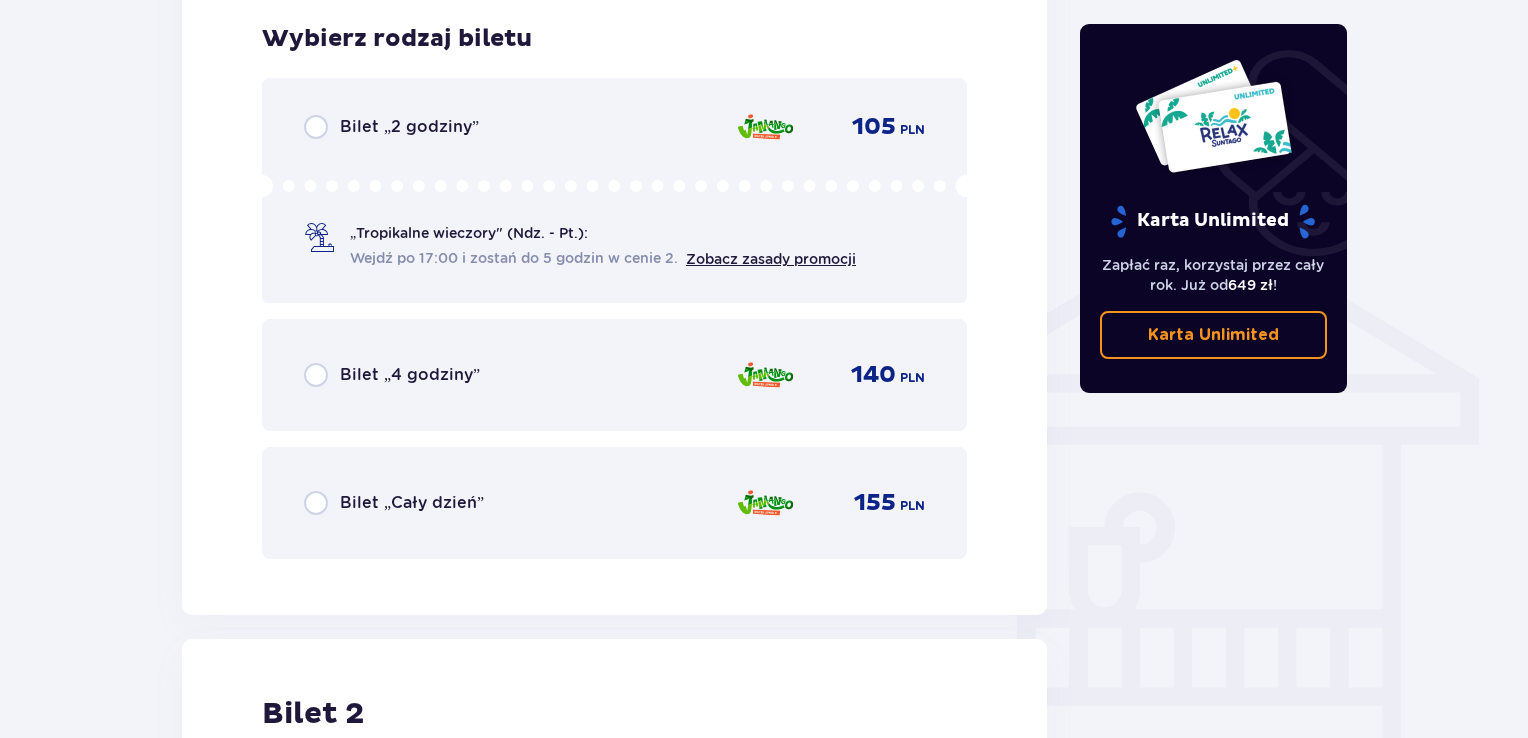 click on "„Tropikalne wieczory" (Ndz. - Pt.):" at bounding box center (469, 233) 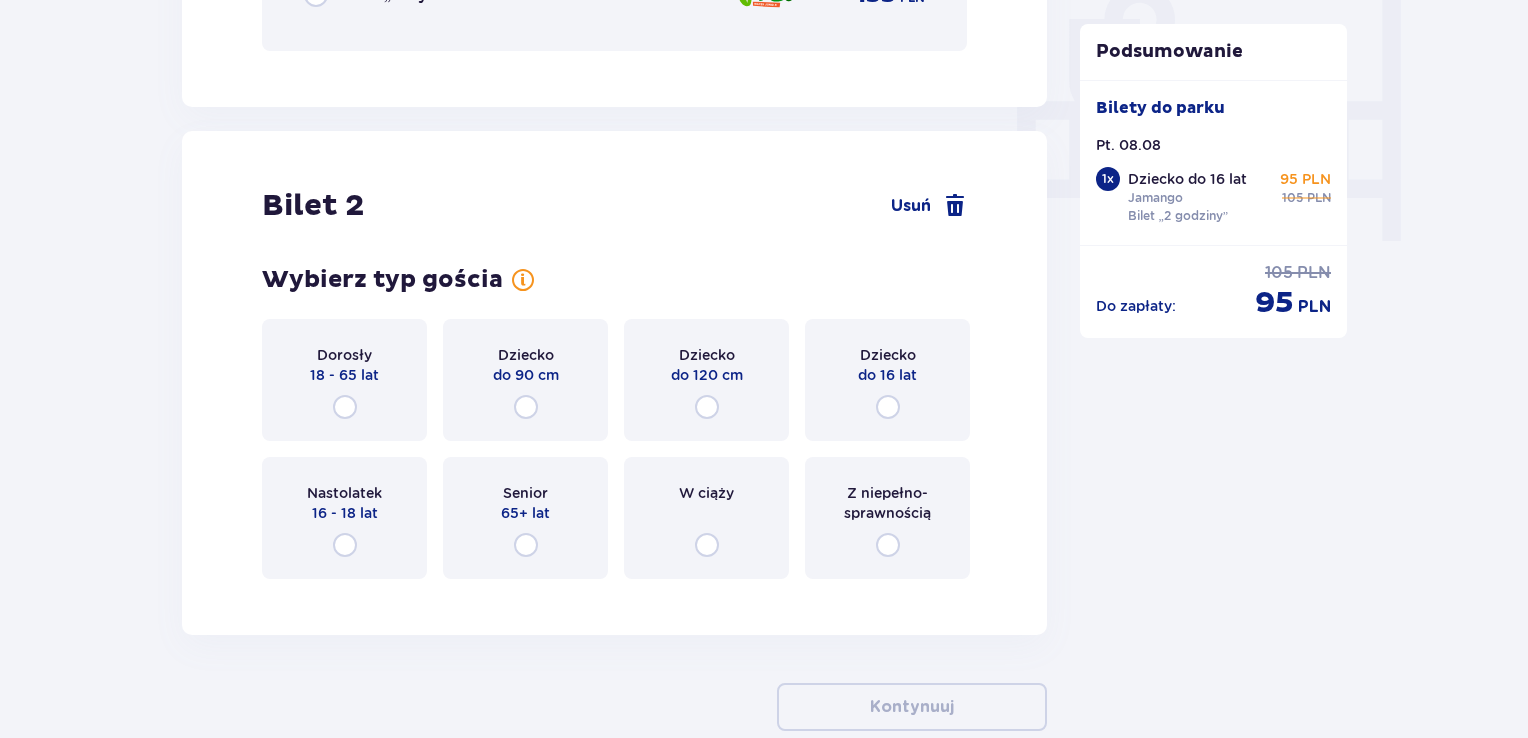 scroll, scrollTop: 1922, scrollLeft: 0, axis: vertical 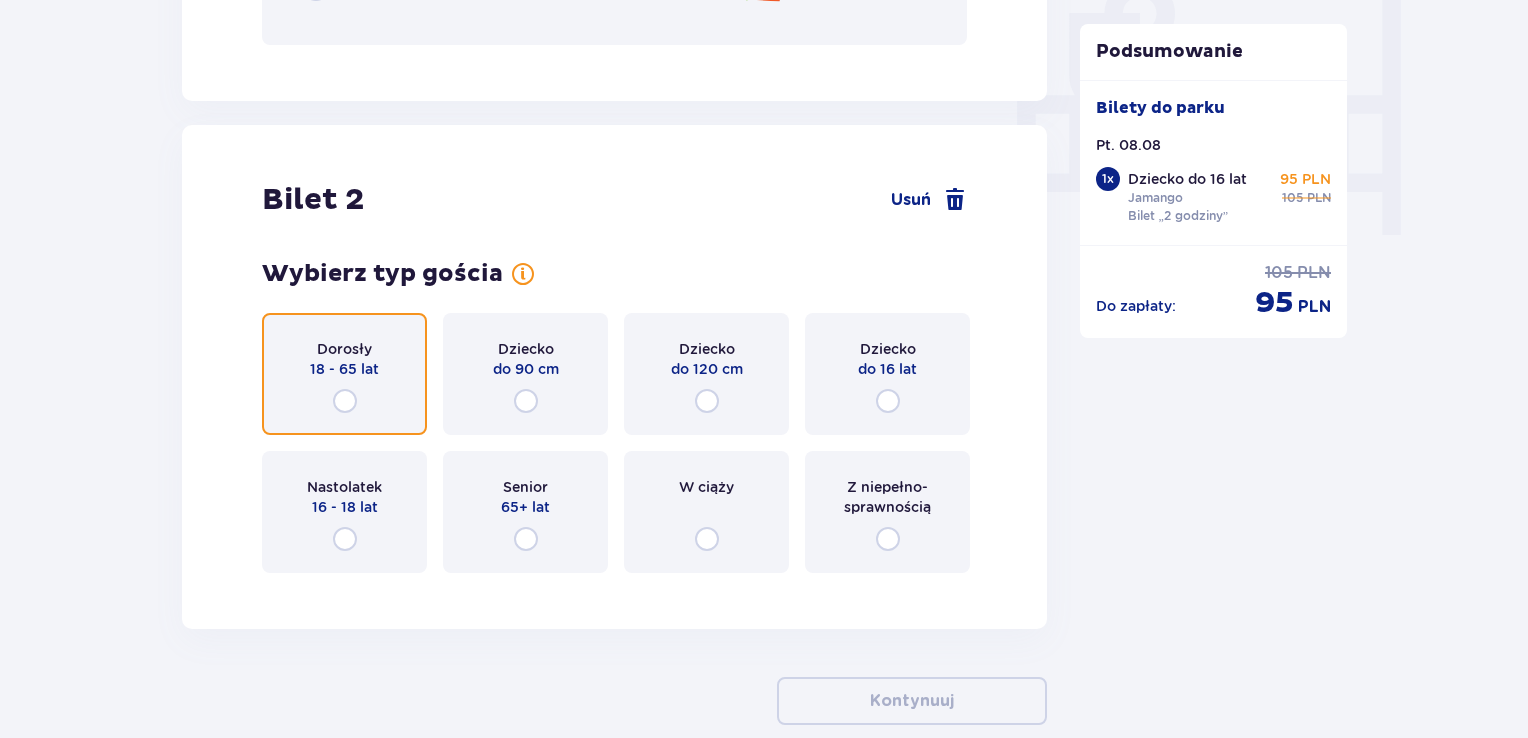 click at bounding box center [345, 401] 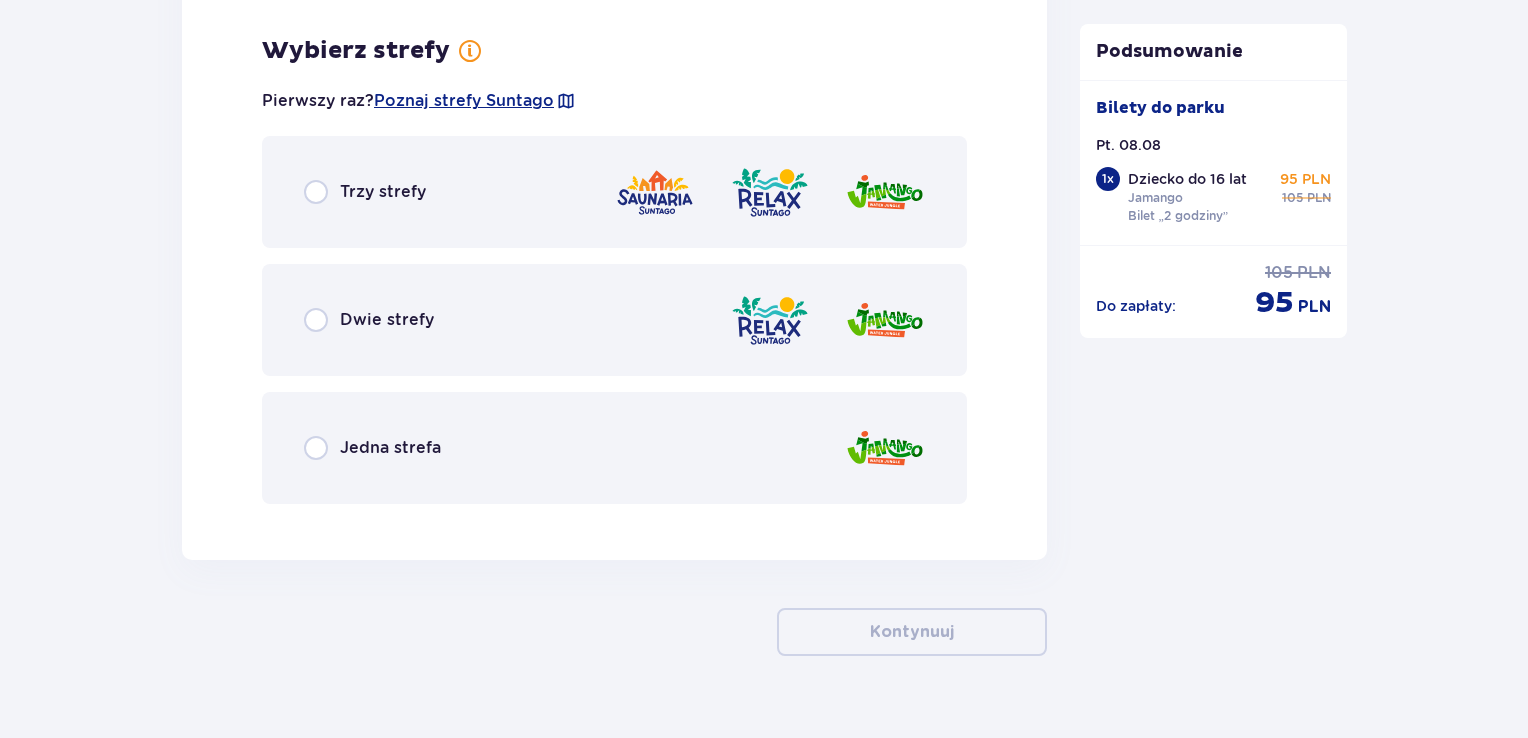 scroll, scrollTop: 2510, scrollLeft: 0, axis: vertical 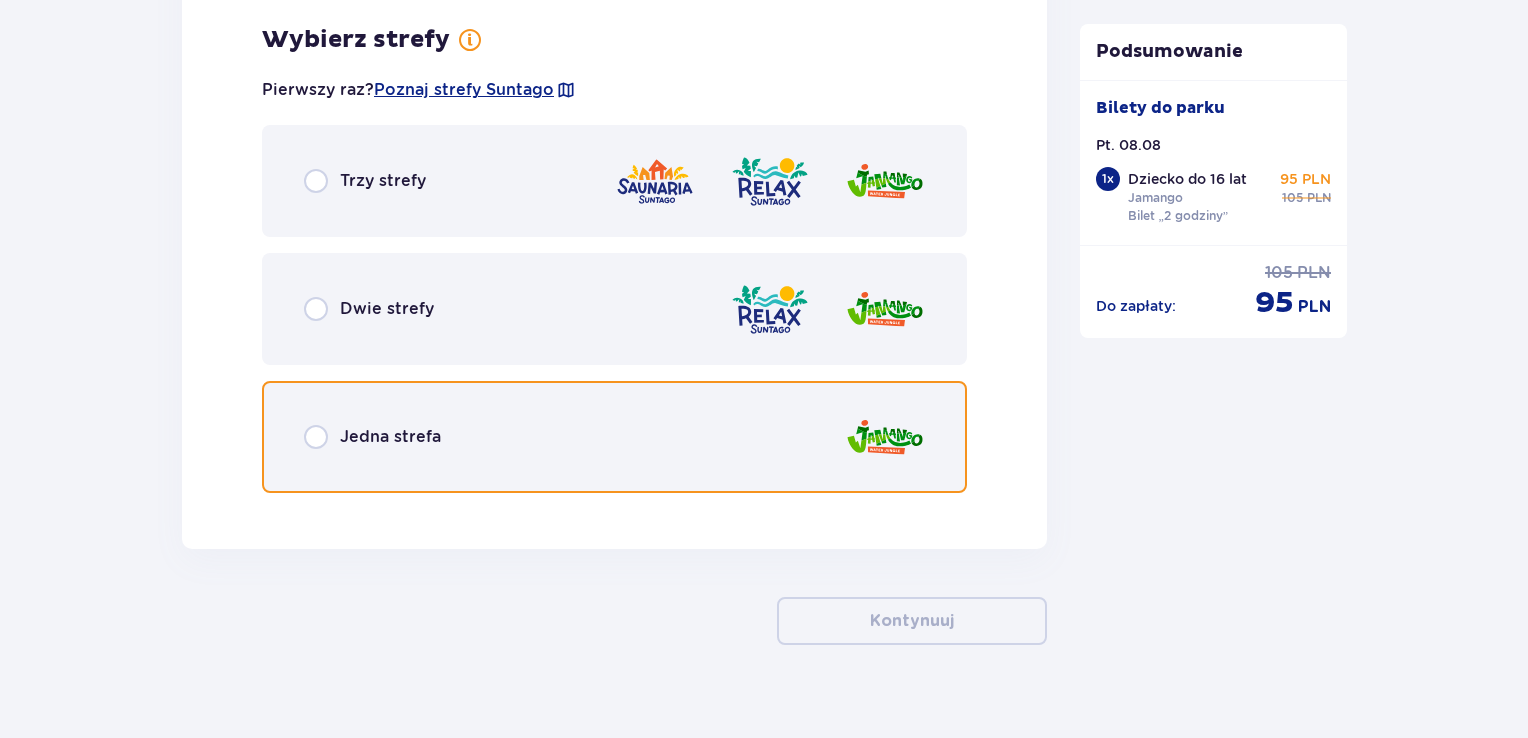 click at bounding box center [316, 437] 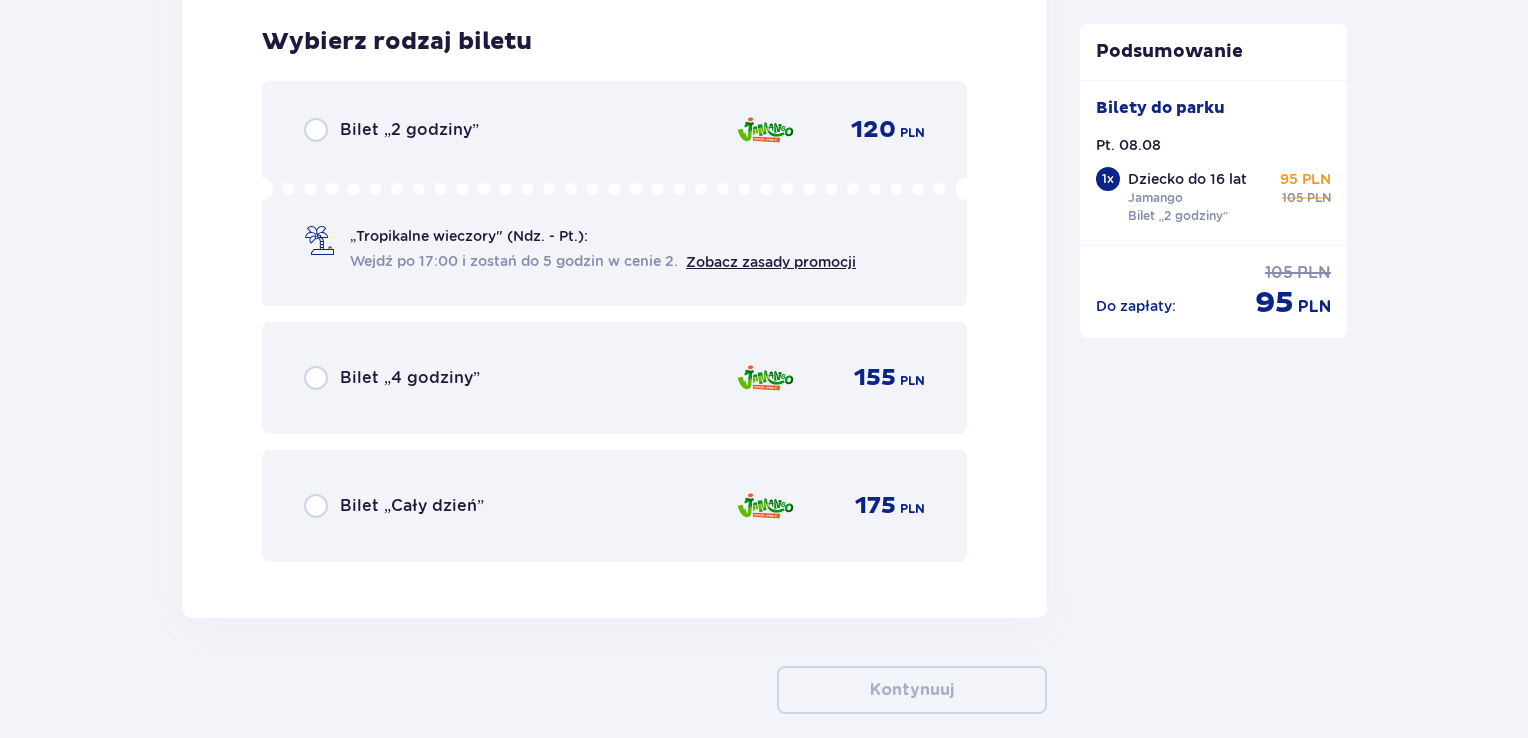 scroll, scrollTop: 3018, scrollLeft: 0, axis: vertical 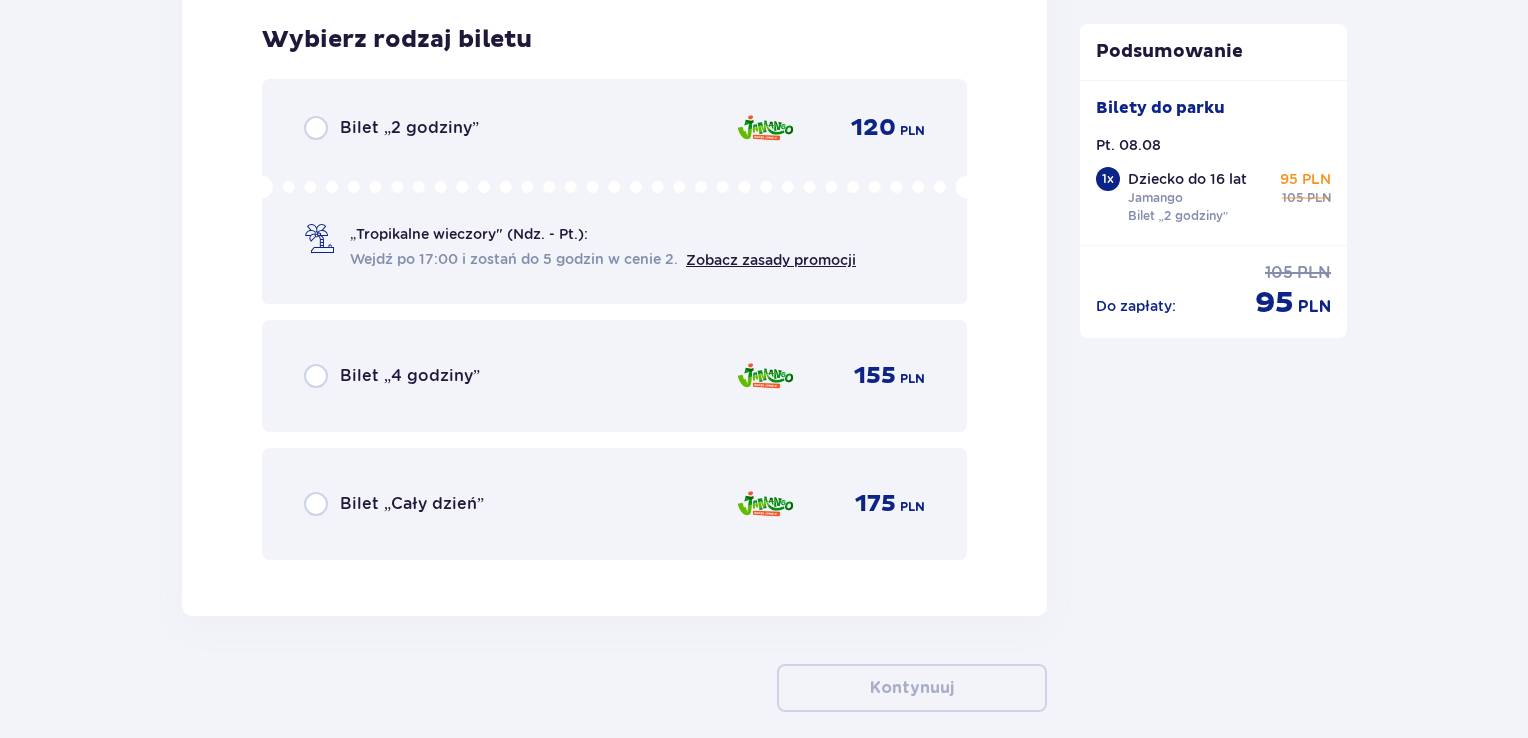 click on "Wejdź po 17:00 i zostań do 5 godzin w cenie 2." at bounding box center (514, 259) 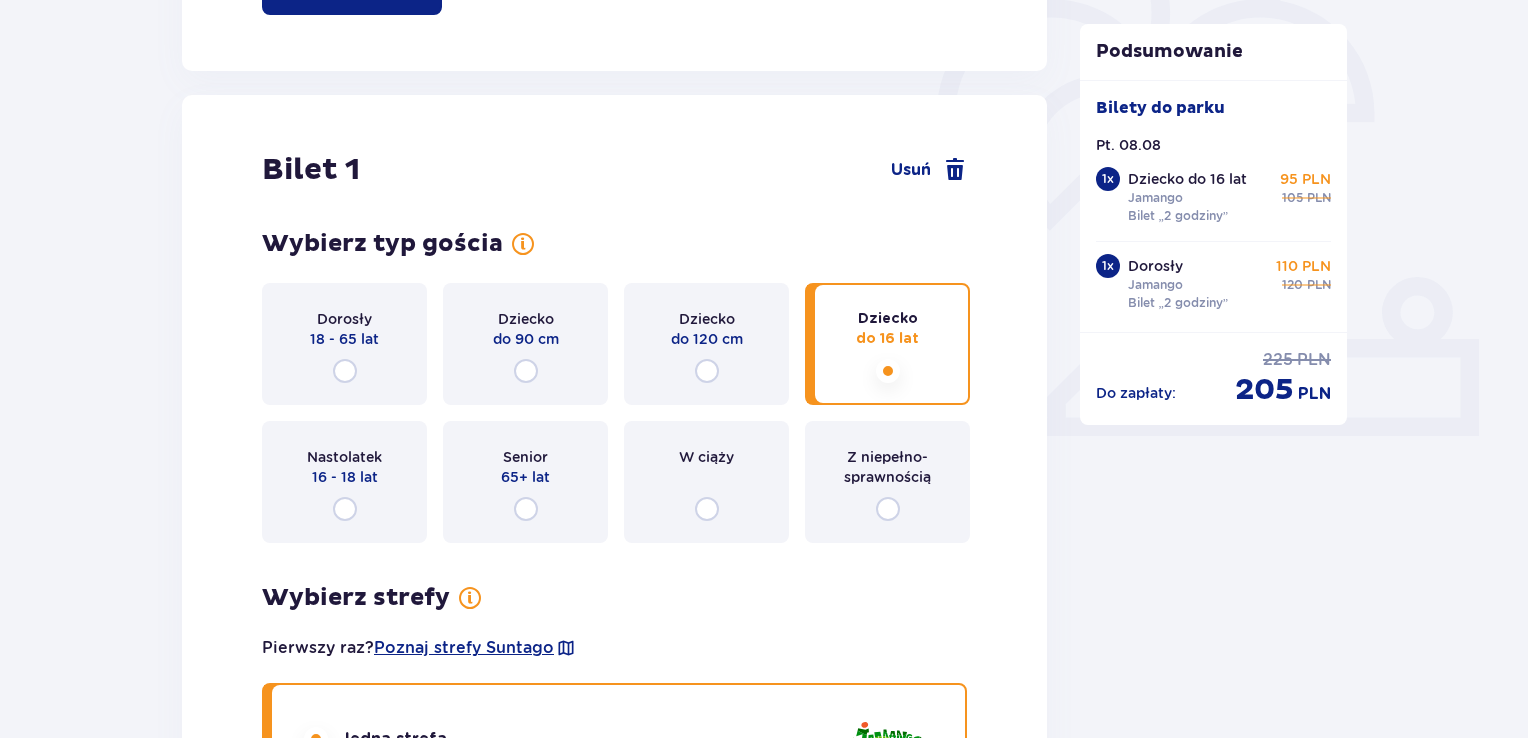 scroll, scrollTop: 600, scrollLeft: 0, axis: vertical 